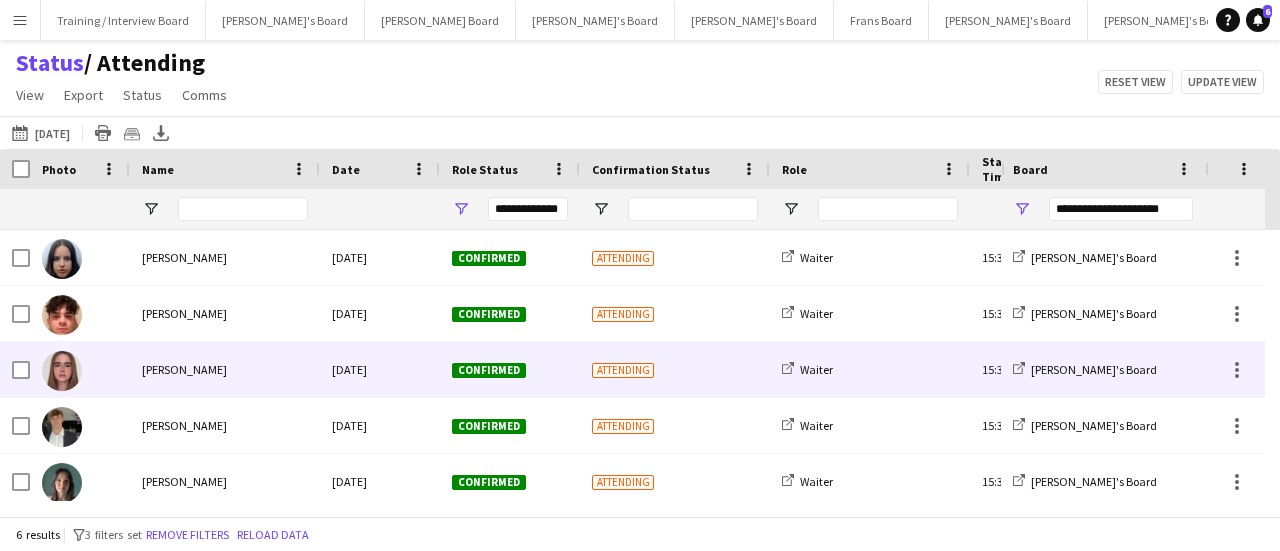 scroll, scrollTop: 0, scrollLeft: 0, axis: both 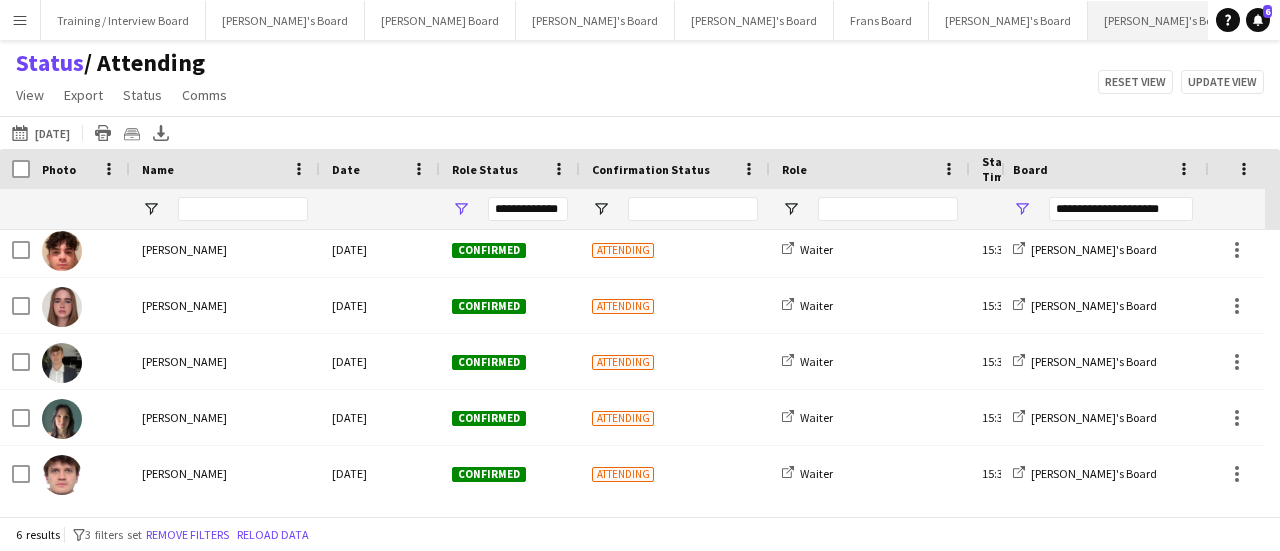 click on "[PERSON_NAME]'s Board
Close" at bounding box center (1167, 20) 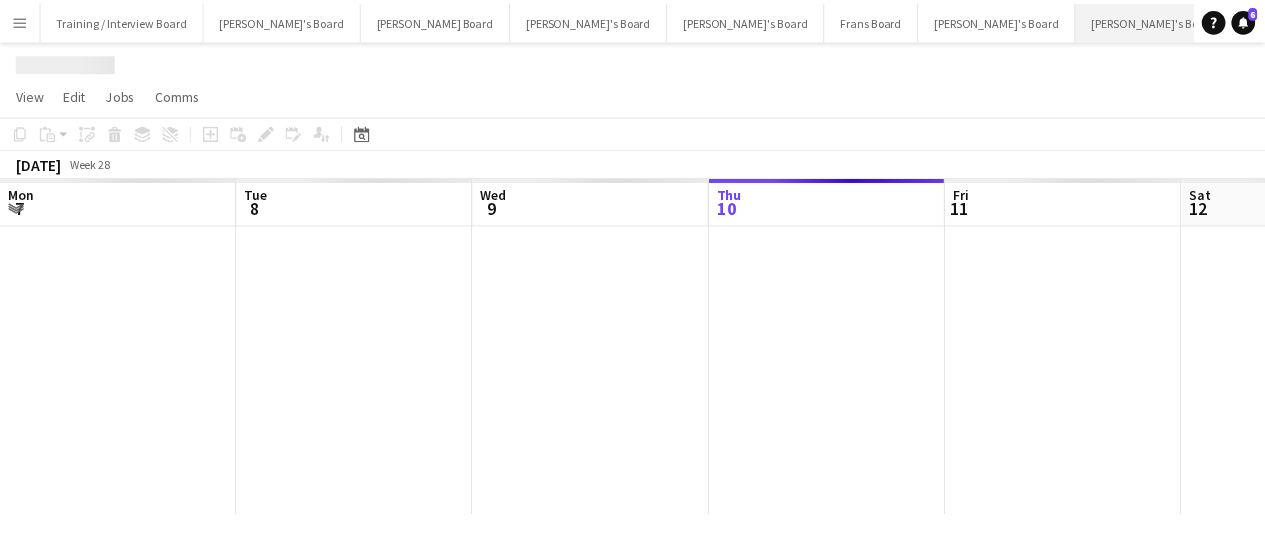 scroll, scrollTop: 0, scrollLeft: 478, axis: horizontal 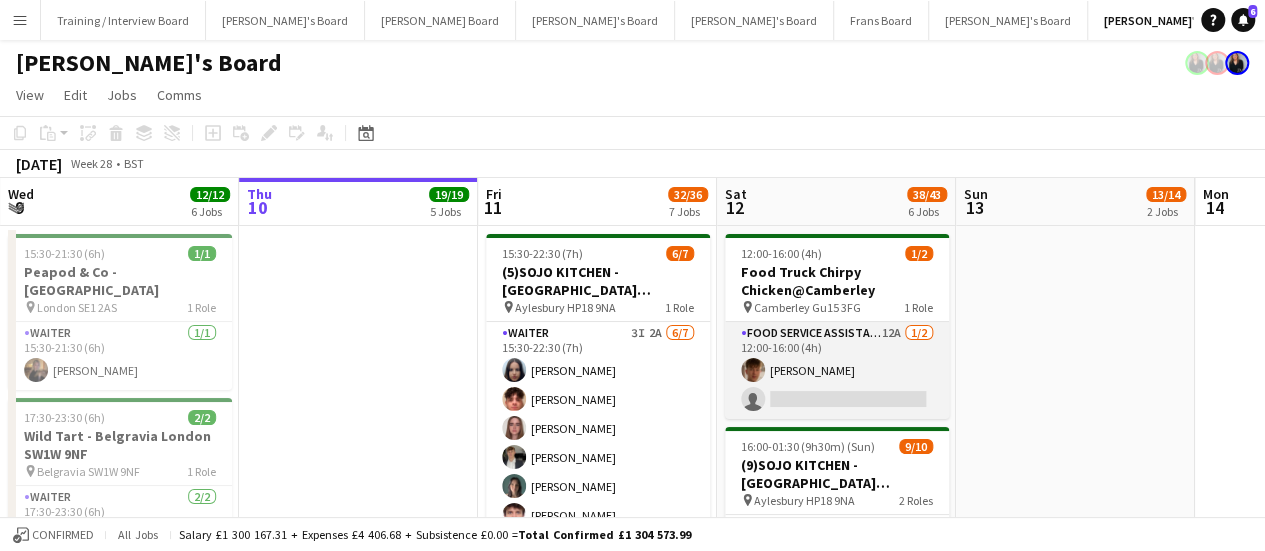click on "Food Service Assistant   12A   [DATE]   12:00-16:00 (4h)
[PERSON_NAME]
single-neutral-actions" at bounding box center (837, 370) 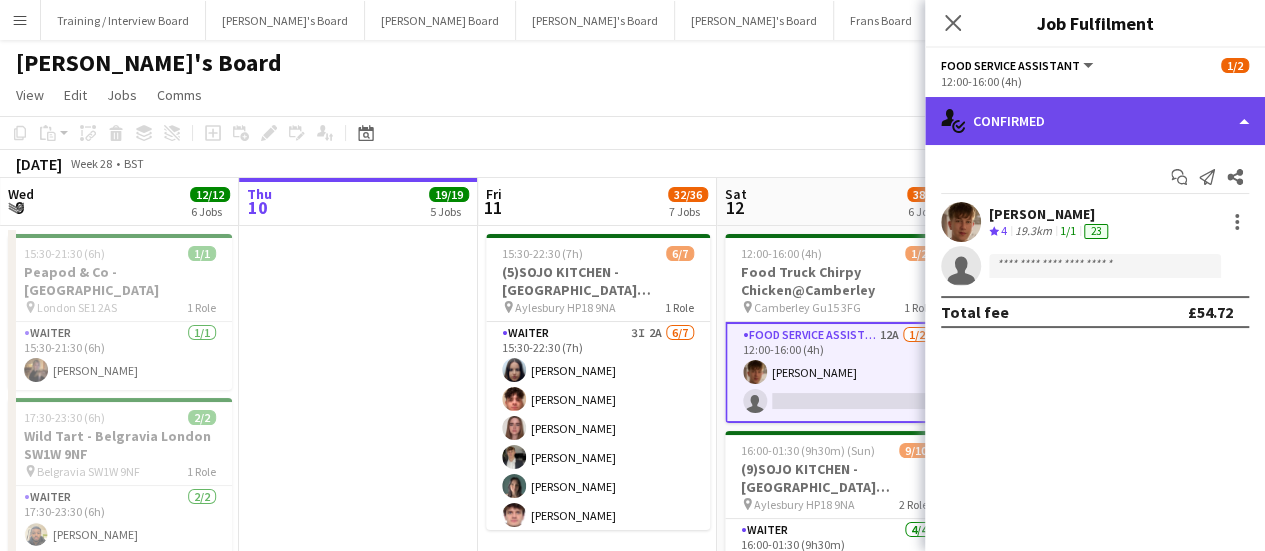 click on "single-neutral-actions-check-2
Confirmed" 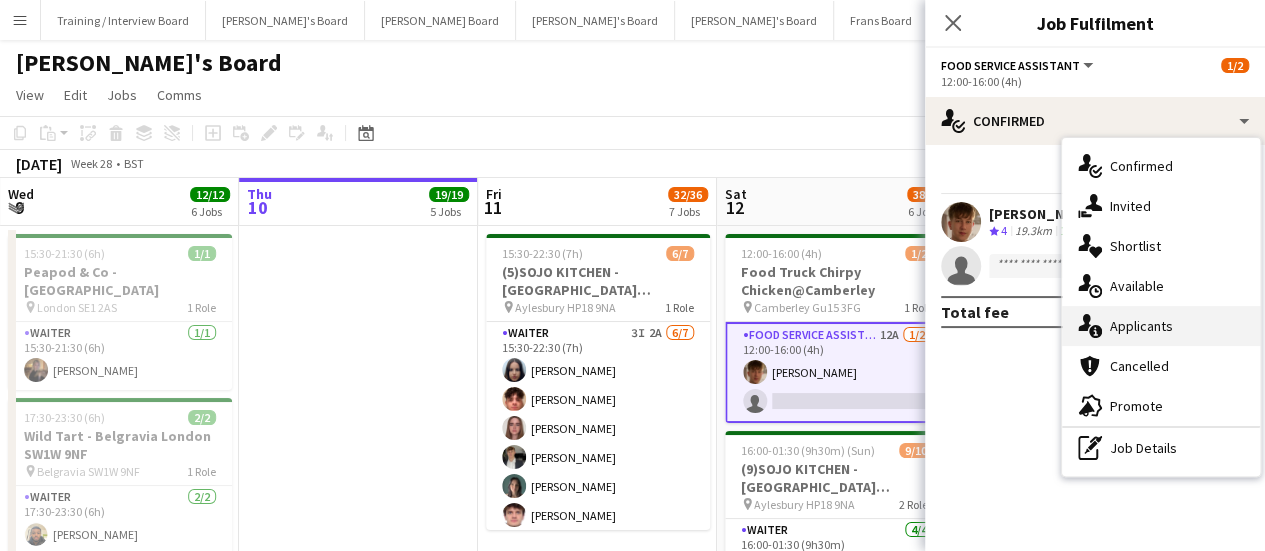 click on "single-neutral-actions-information
Applicants" at bounding box center (1161, 326) 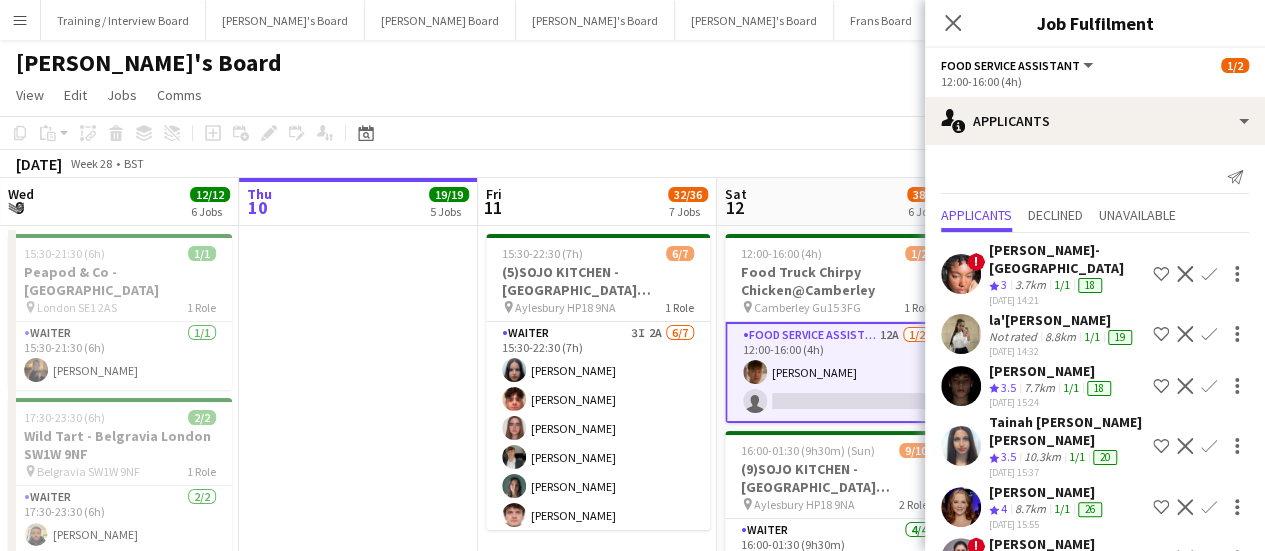 scroll, scrollTop: 472, scrollLeft: 0, axis: vertical 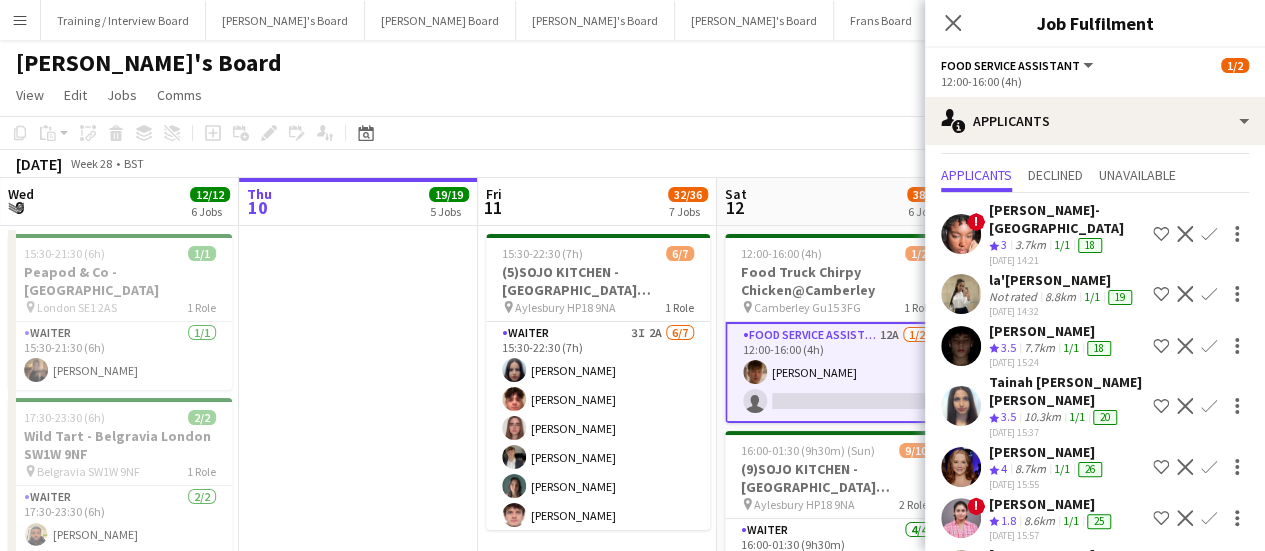 click on "Copy
Paste
Paste   Ctrl+V Paste with crew  Ctrl+Shift+V
Paste linked Job
[GEOGRAPHIC_DATA]
Group
Ungroup
Add job
Add linked Job
Edit
Edit linked Job
Applicants
Date picker
[DATE] [DATE] [DATE] M [DATE] T [DATE] W [DATE] T [DATE] F [DATE] S [DATE] S  [DATE]   2   3   4   5   6   7   8   9   10   11   12   13   14   15   16   17   18   19   20   21   22   23   24   25   26   27   28   29   30   31
Comparison range
Comparison range
[DATE]" 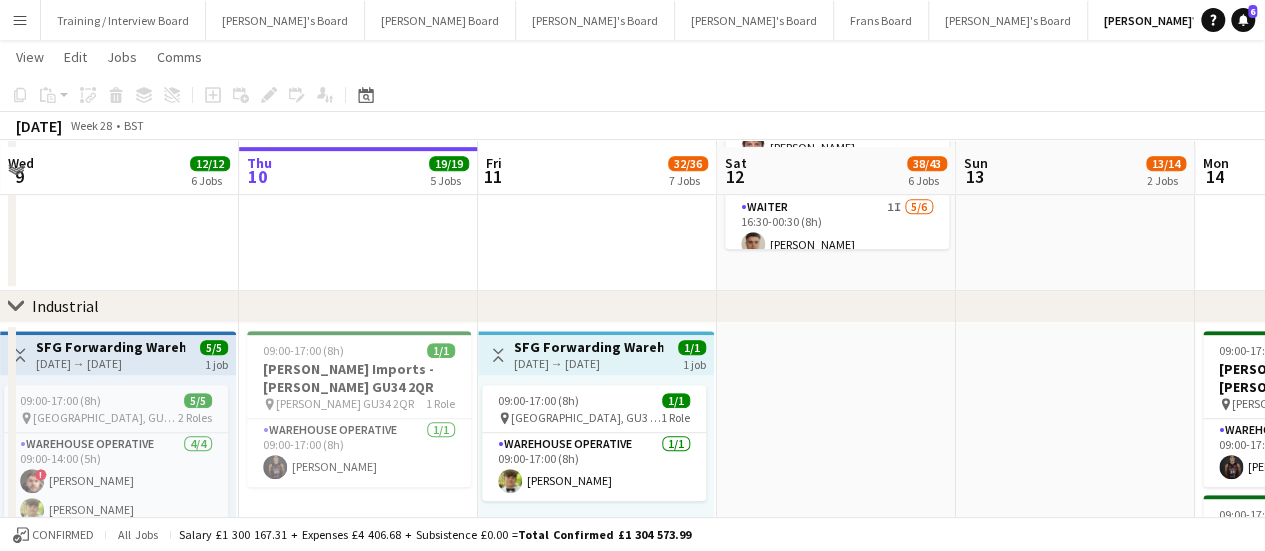 scroll, scrollTop: 479, scrollLeft: 0, axis: vertical 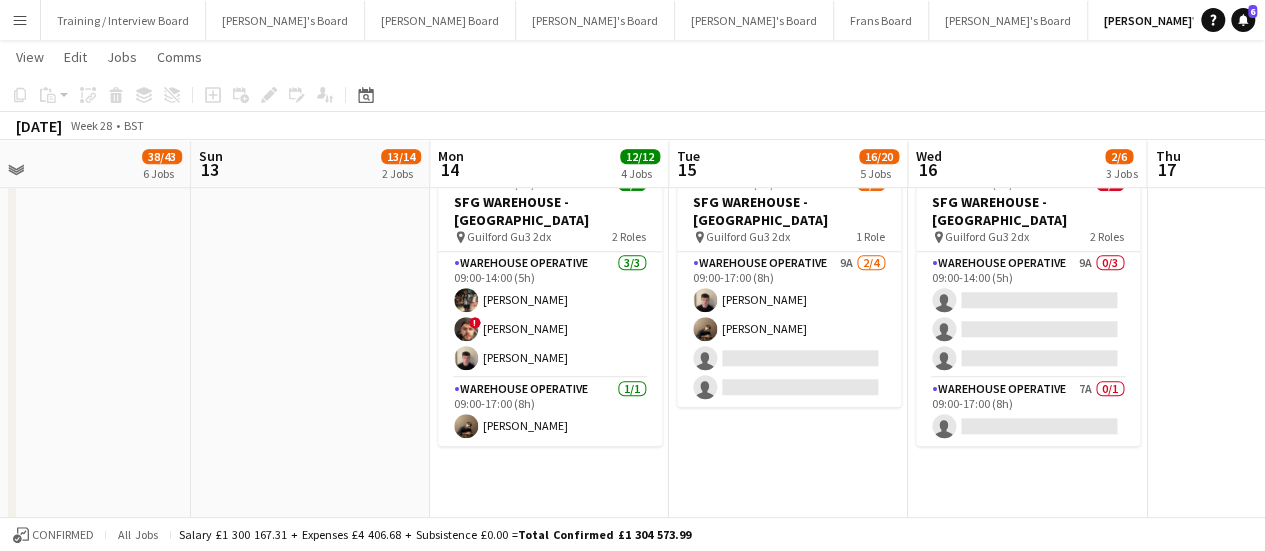 drag, startPoint x: 1083, startPoint y: 303, endPoint x: 319, endPoint y: 394, distance: 769.4004 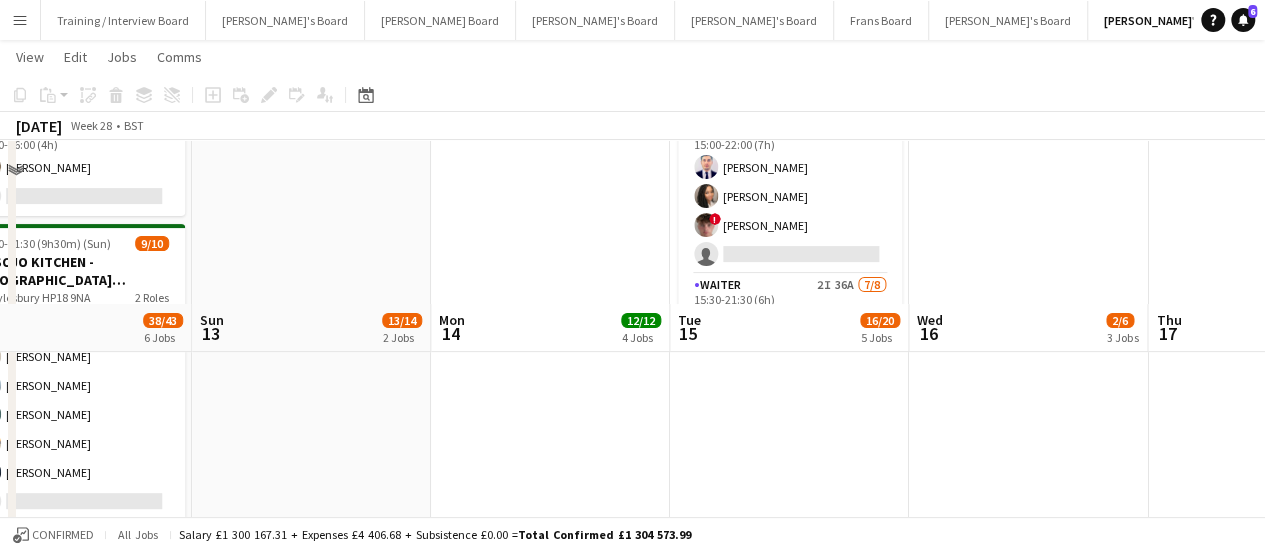 scroll, scrollTop: 0, scrollLeft: 0, axis: both 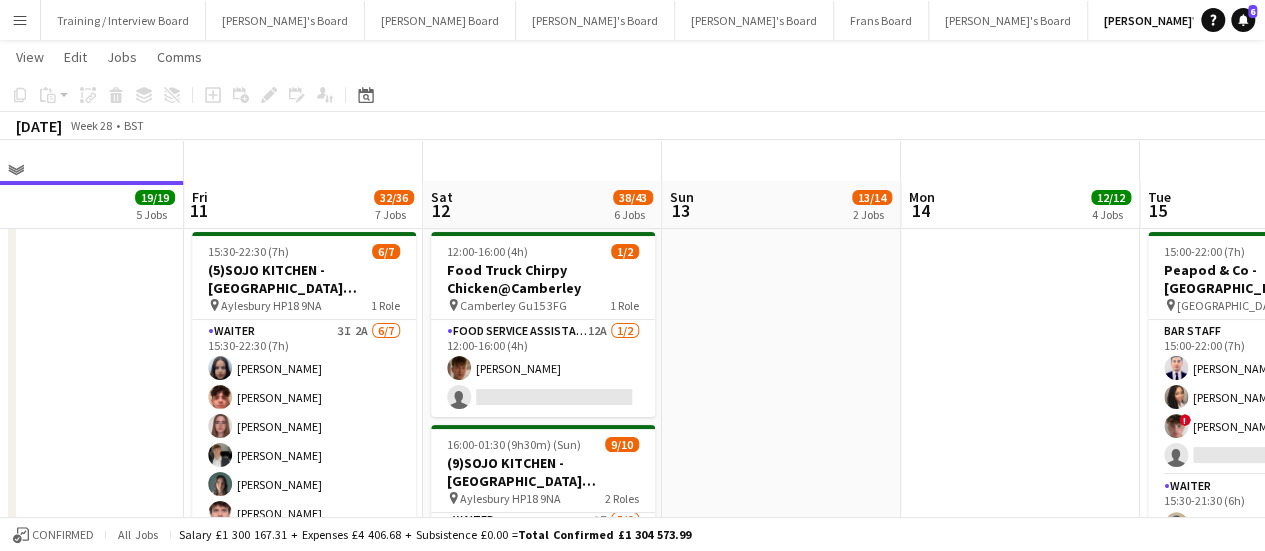 drag, startPoint x: 306, startPoint y: 369, endPoint x: 856, endPoint y: 465, distance: 558.3153 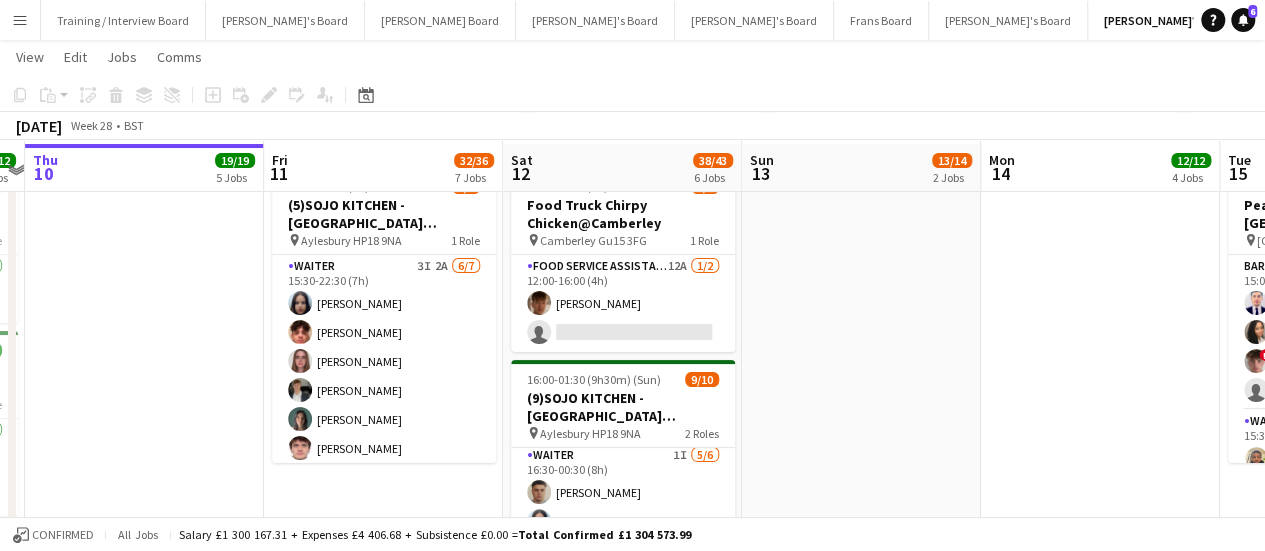 scroll, scrollTop: 69, scrollLeft: 0, axis: vertical 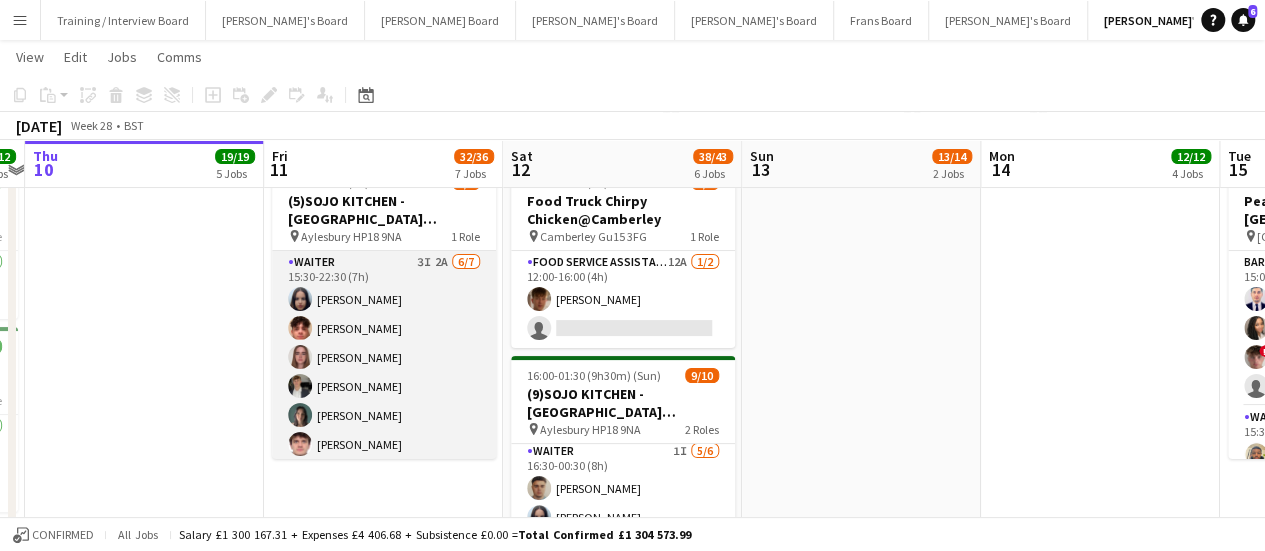 click on "Waiter   3I   2A   [DATE]   15:30-22:30 (7h)
[PERSON_NAME] [PERSON_NAME] [PERSON_NAME] [PERSON_NAME] [PERSON_NAME] [PERSON_NAME]
single-neutral-actions" at bounding box center [384, 372] 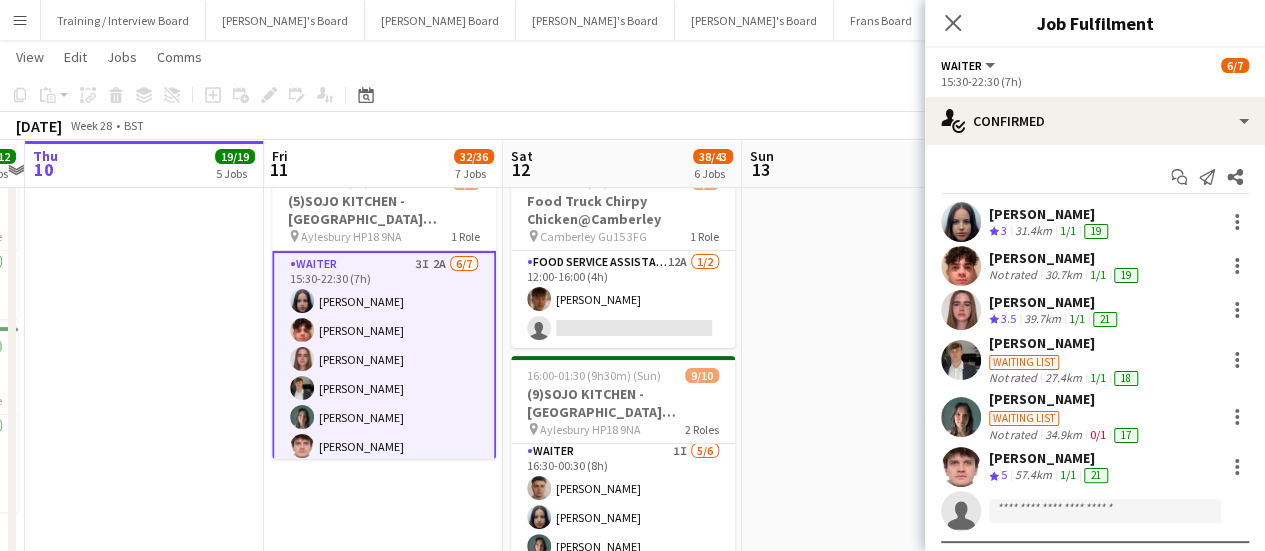 click on "[PERSON_NAME]" at bounding box center (1065, 343) 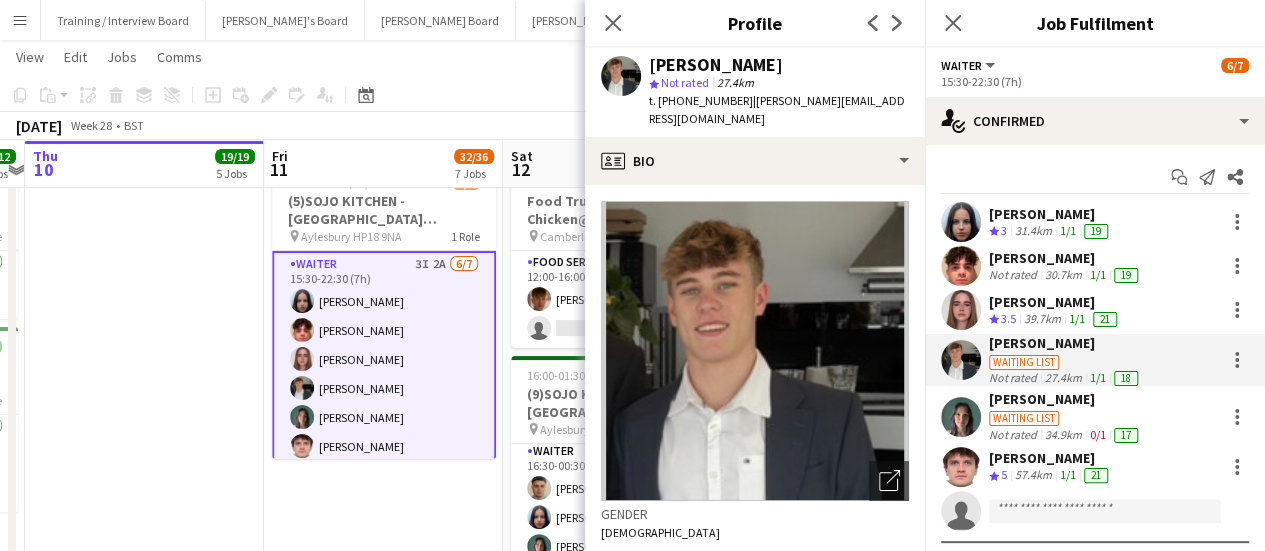 click on "Waiting list" at bounding box center (1065, 417) 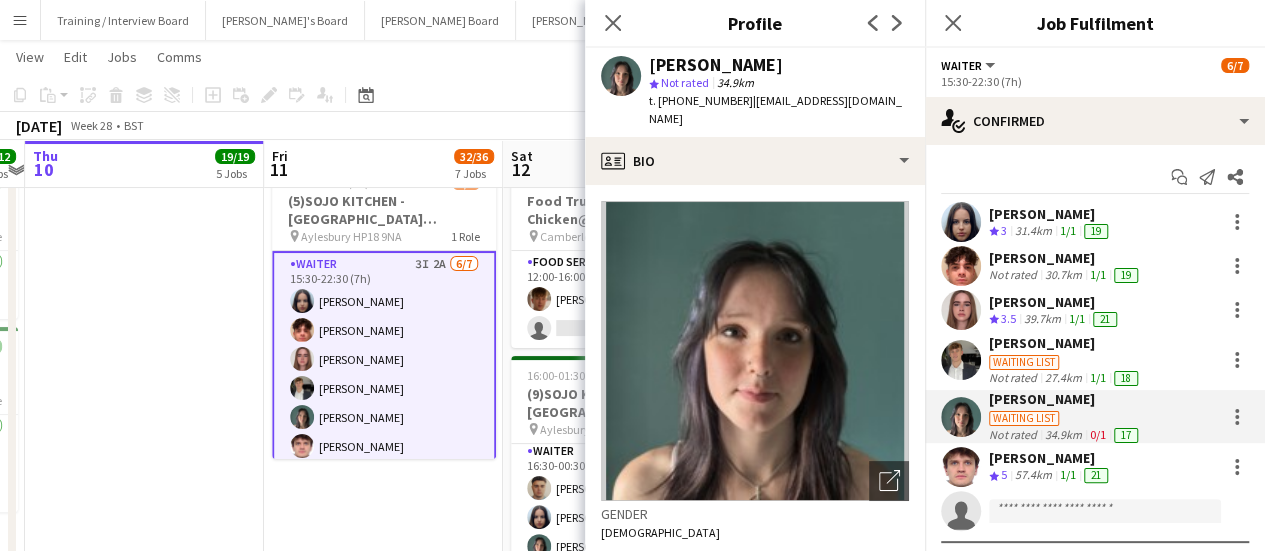 click on "[PERSON_NAME]" at bounding box center [1065, 258] 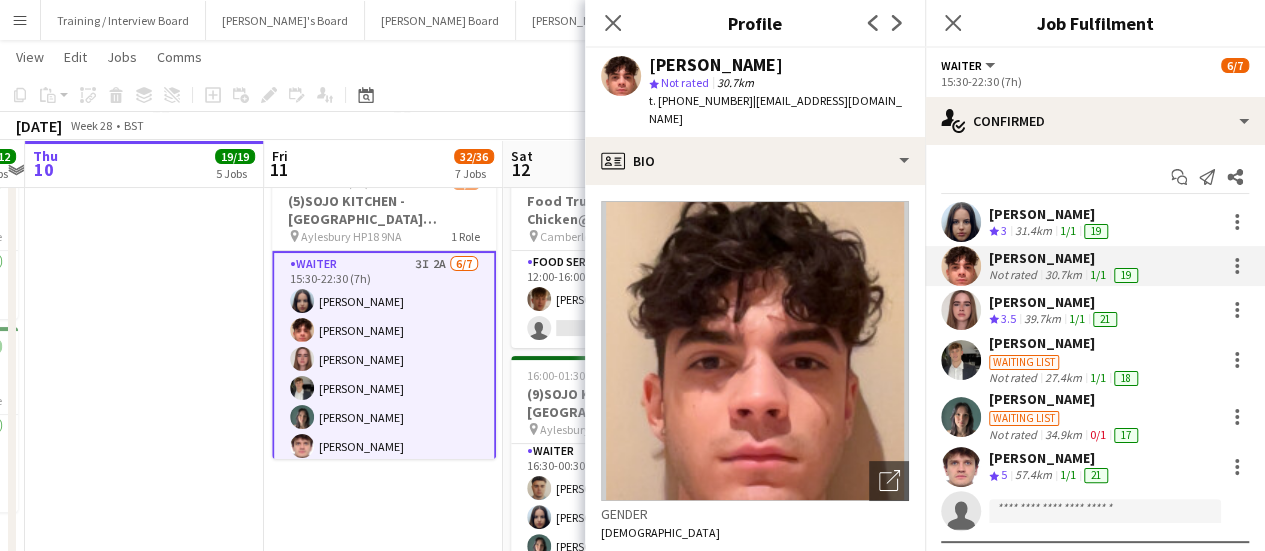 click on "Waiting list" at bounding box center [1024, 362] 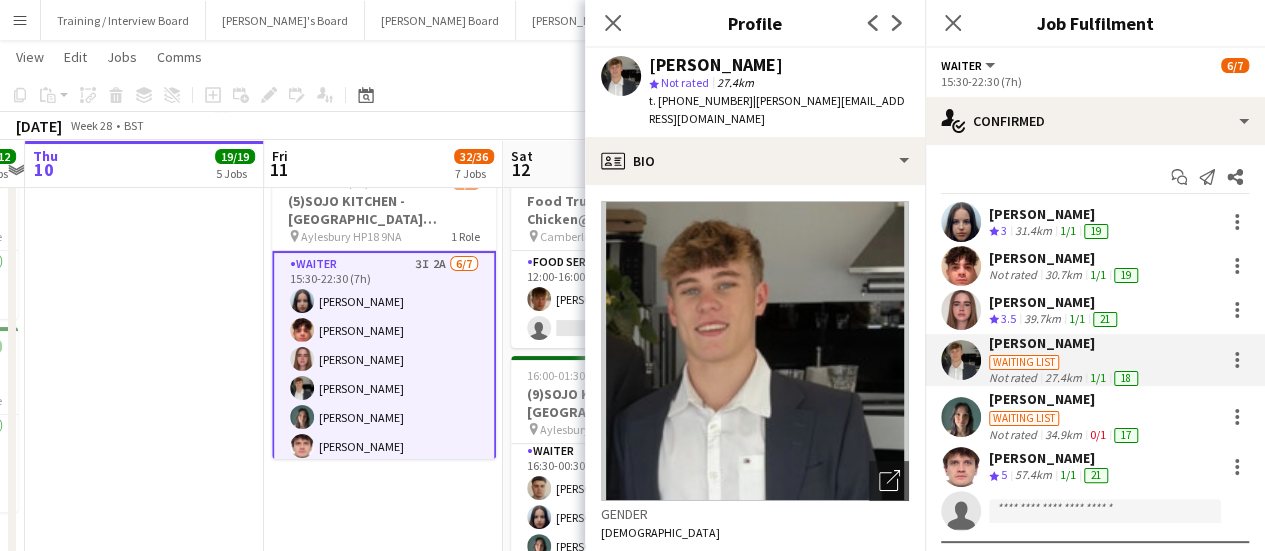 click on "Not rated" at bounding box center (1015, 435) 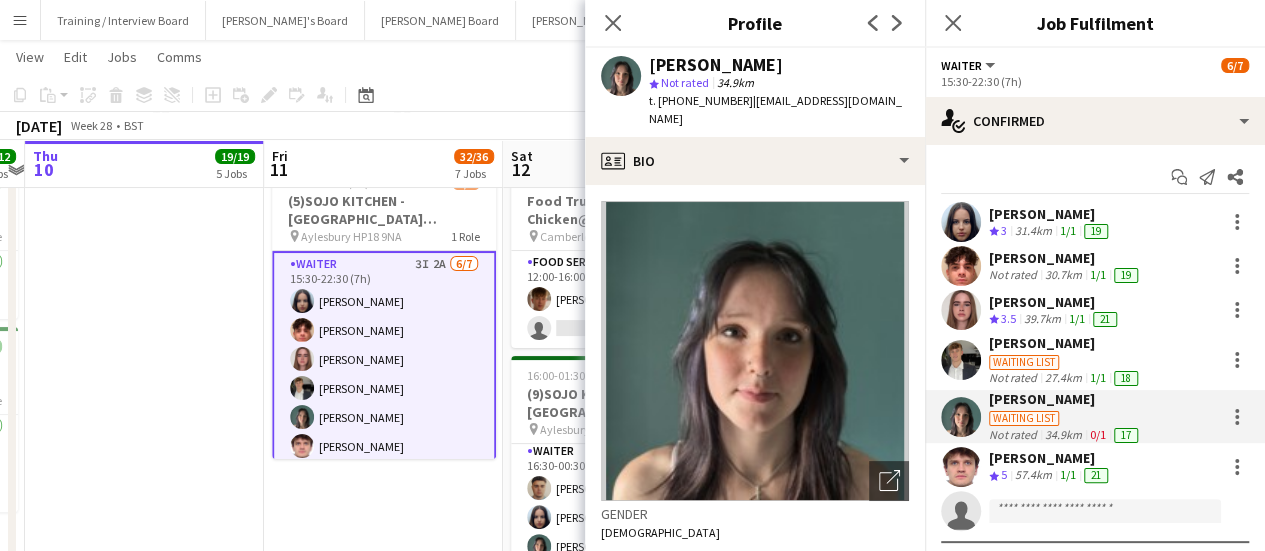 click at bounding box center [144, 424] 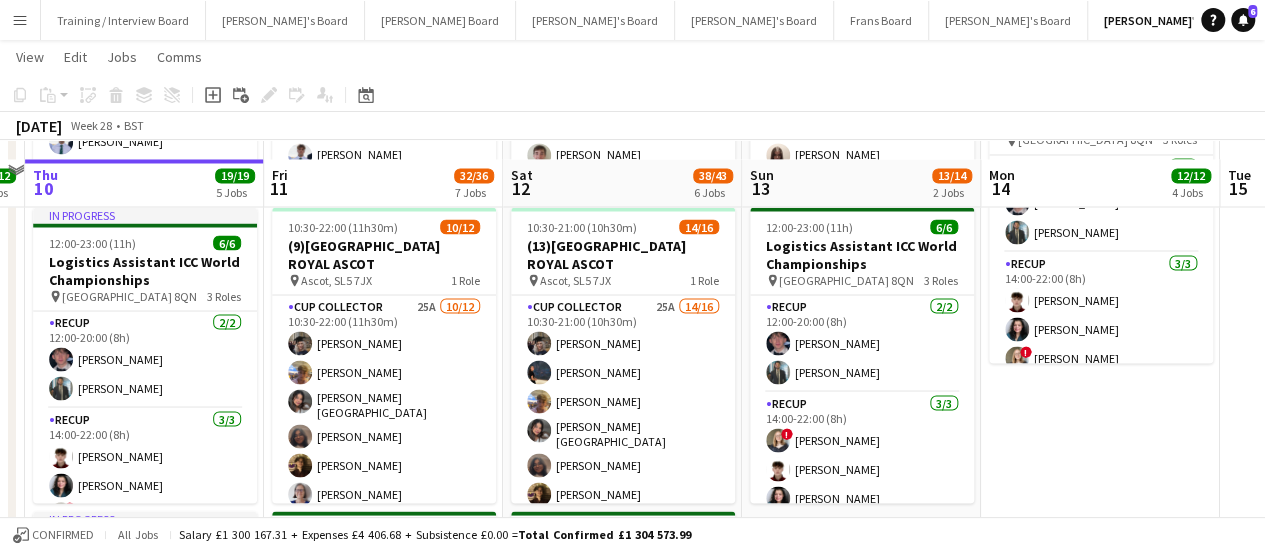 scroll, scrollTop: 1781, scrollLeft: 0, axis: vertical 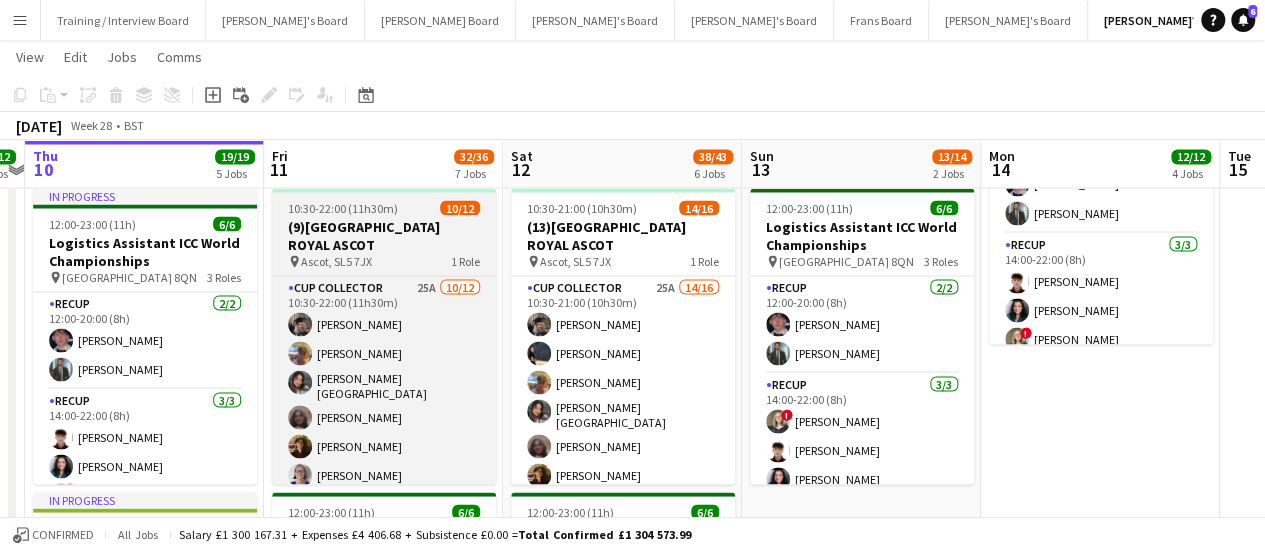 click on "(9)[GEOGRAPHIC_DATA] ROYAL ASCOT" at bounding box center [384, 235] 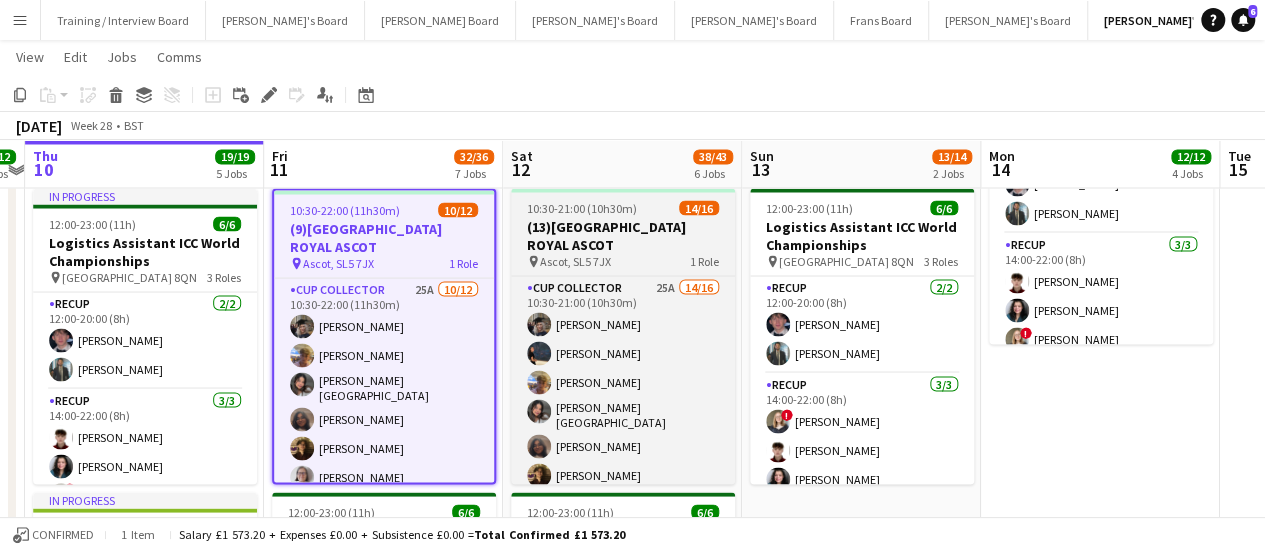 click on "10:30-21:00 (10h30m)    14/16" at bounding box center (623, 207) 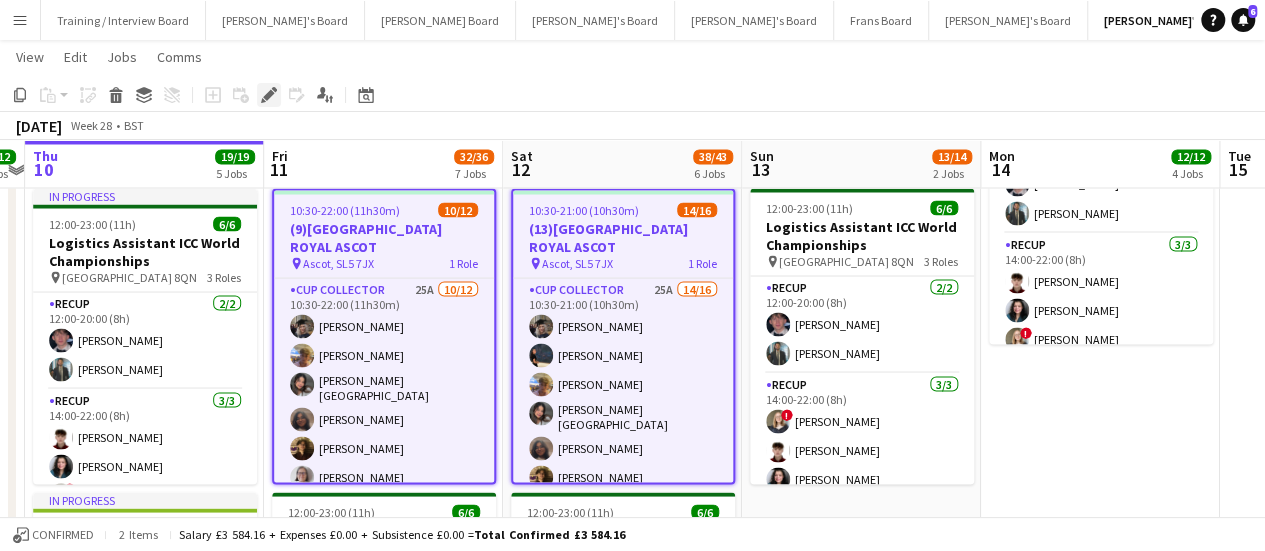 click 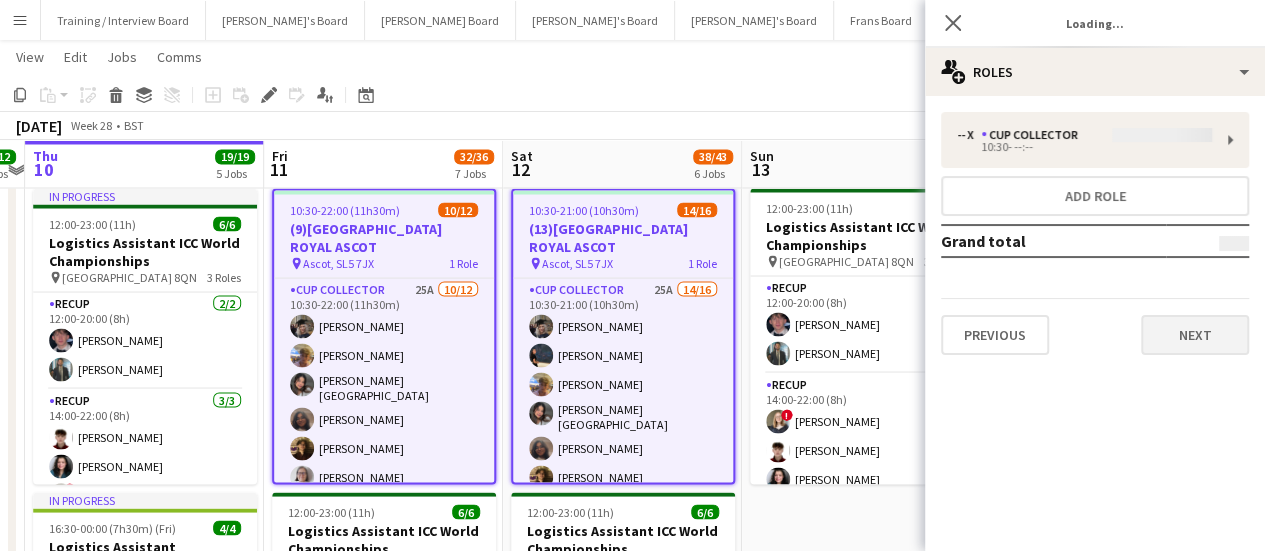 type on "**********" 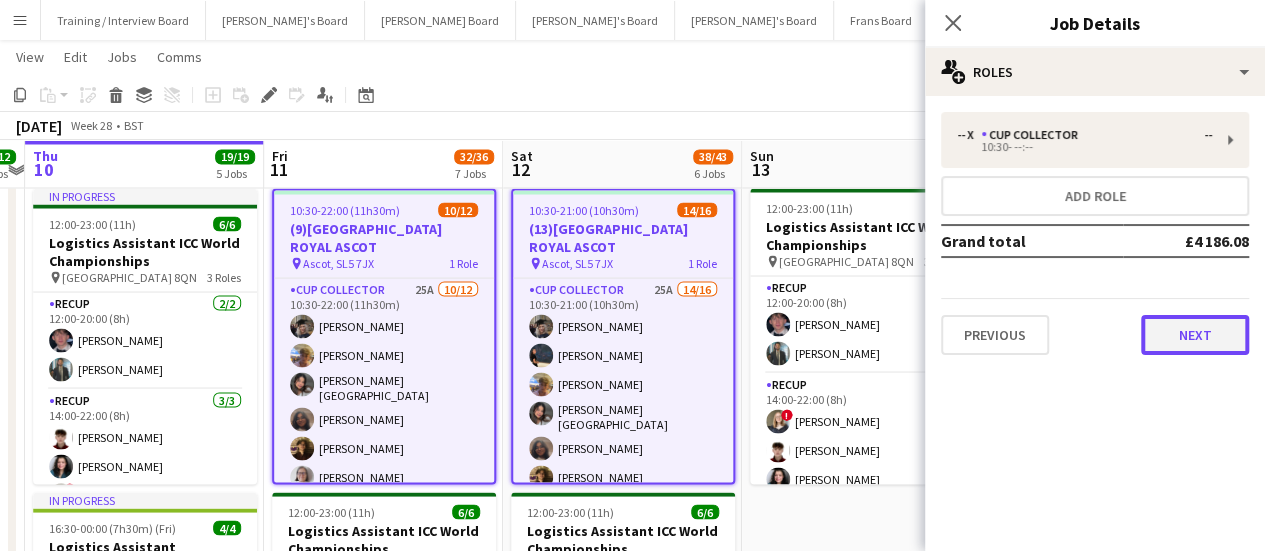 click on "Next" at bounding box center [1195, 335] 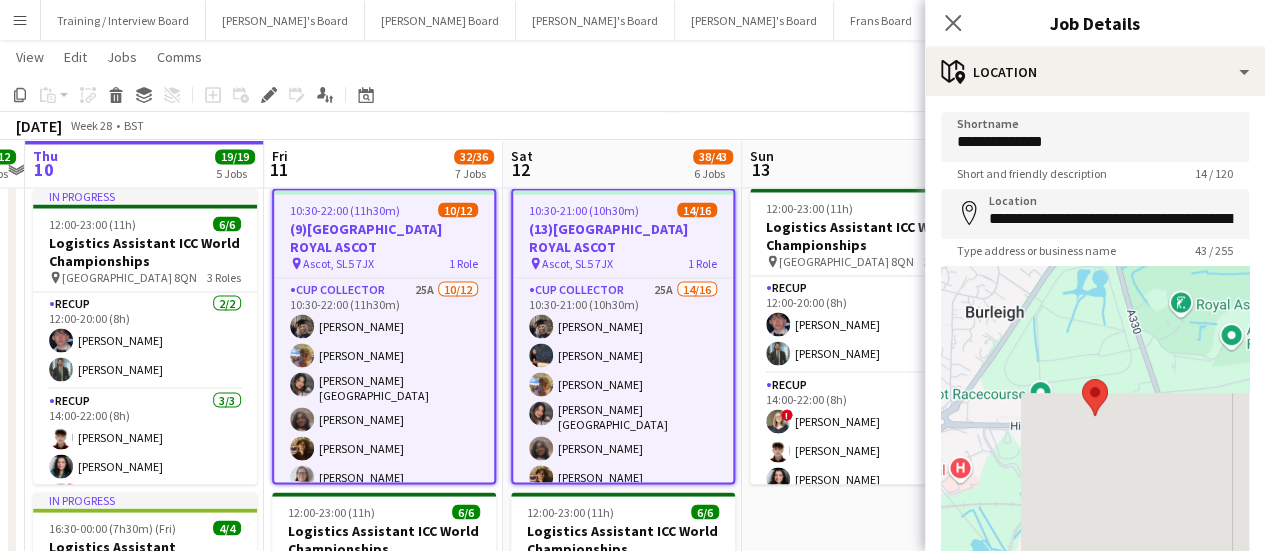 scroll, scrollTop: 155, scrollLeft: 0, axis: vertical 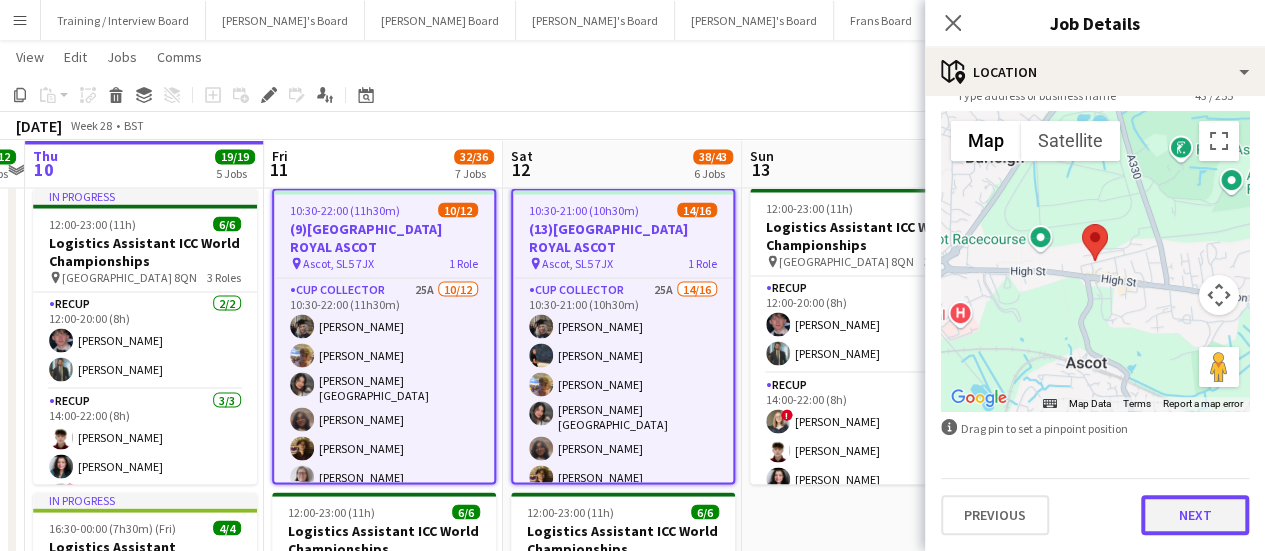 click on "Next" at bounding box center (1195, 515) 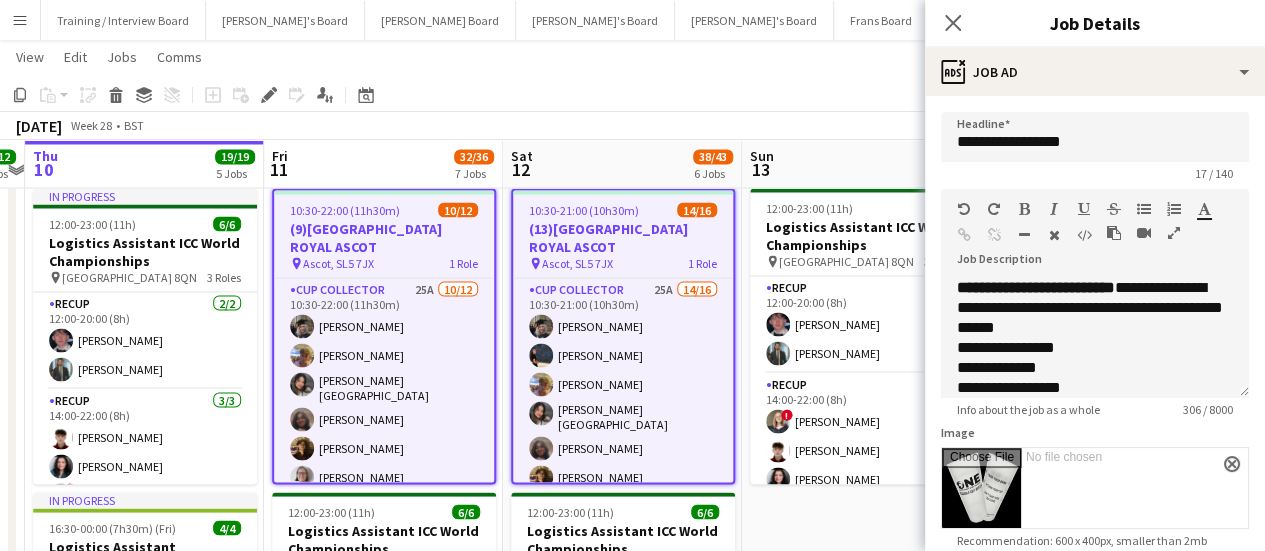 scroll, scrollTop: 0, scrollLeft: 0, axis: both 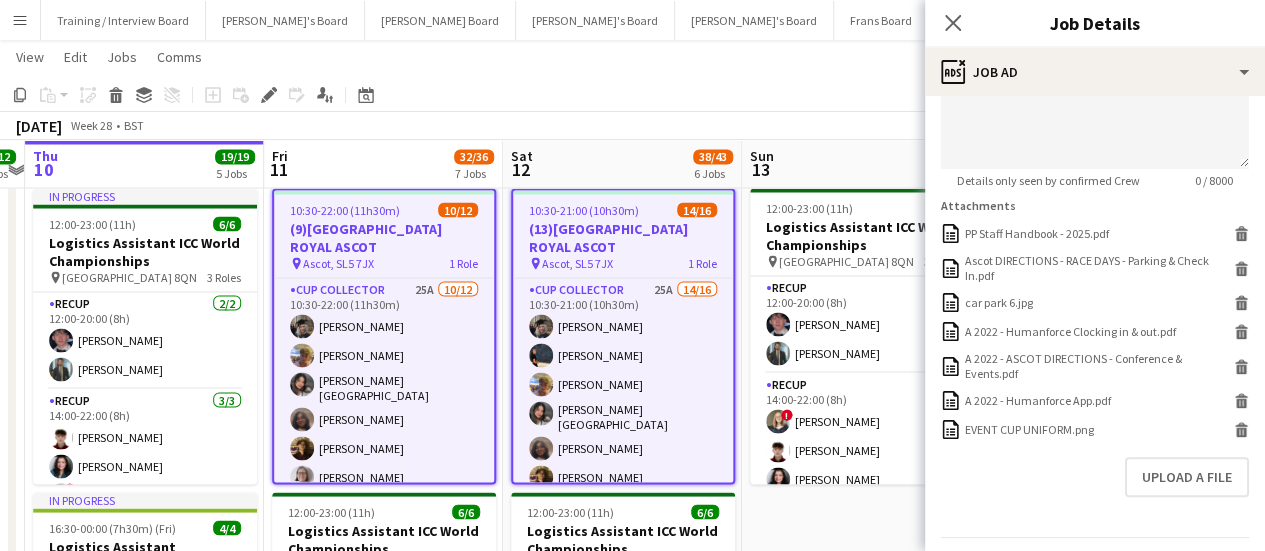 click on "View  Day view expanded Day view collapsed Month view Date picker Jump to [DATE] Expand Linked Jobs Collapse Linked Jobs  Edit  Copy Ctrl+C  Paste  Without Crew Ctrl+V With Crew Ctrl+Shift+V Paste as linked job  Group  Group Ungroup  Jobs  New Job Edit Job Delete Job New Linked Job Edit Linked Jobs Job fulfilment Promote Role Copy Role URL  Comms  Notify confirmed crew Create chat" 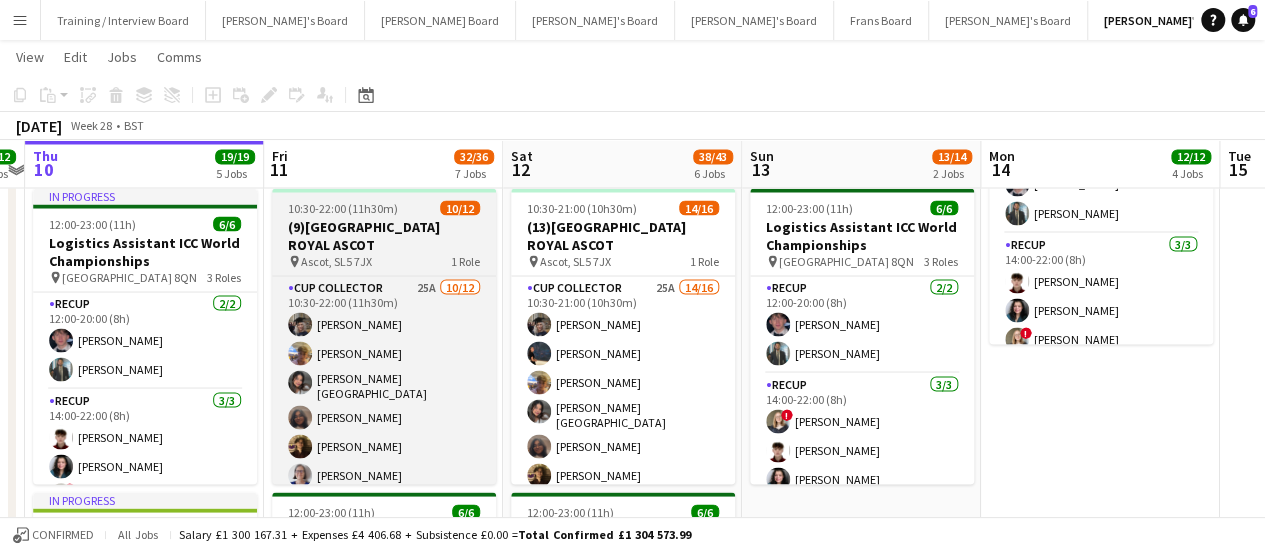 click on "(9)[GEOGRAPHIC_DATA] ROYAL ASCOT" at bounding box center (384, 235) 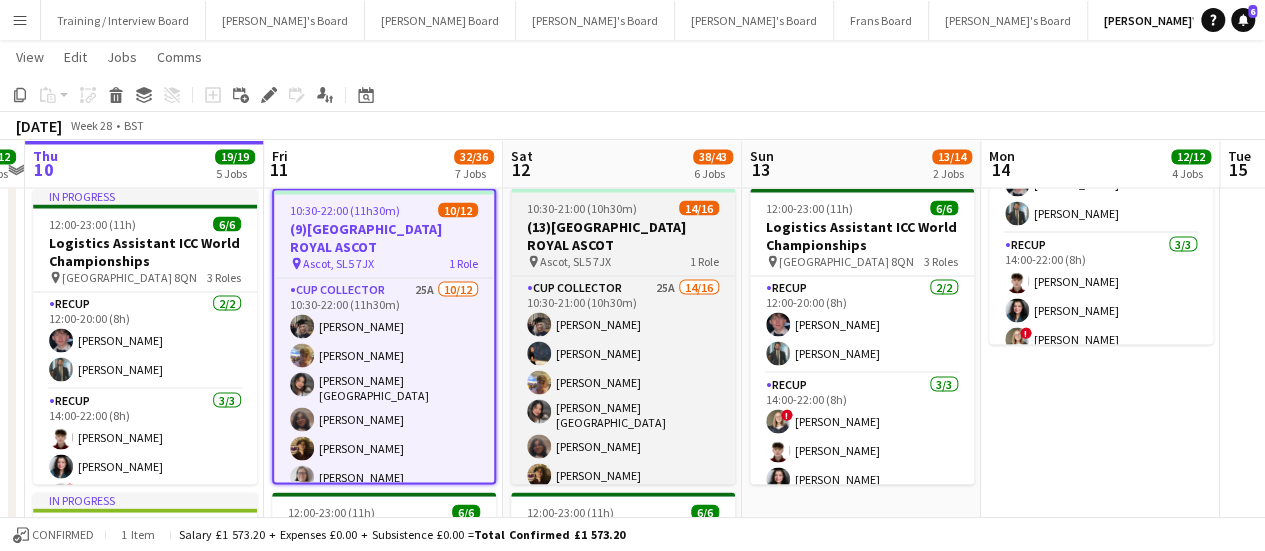click on "(13)[GEOGRAPHIC_DATA] ROYAL ASCOT" at bounding box center [623, 235] 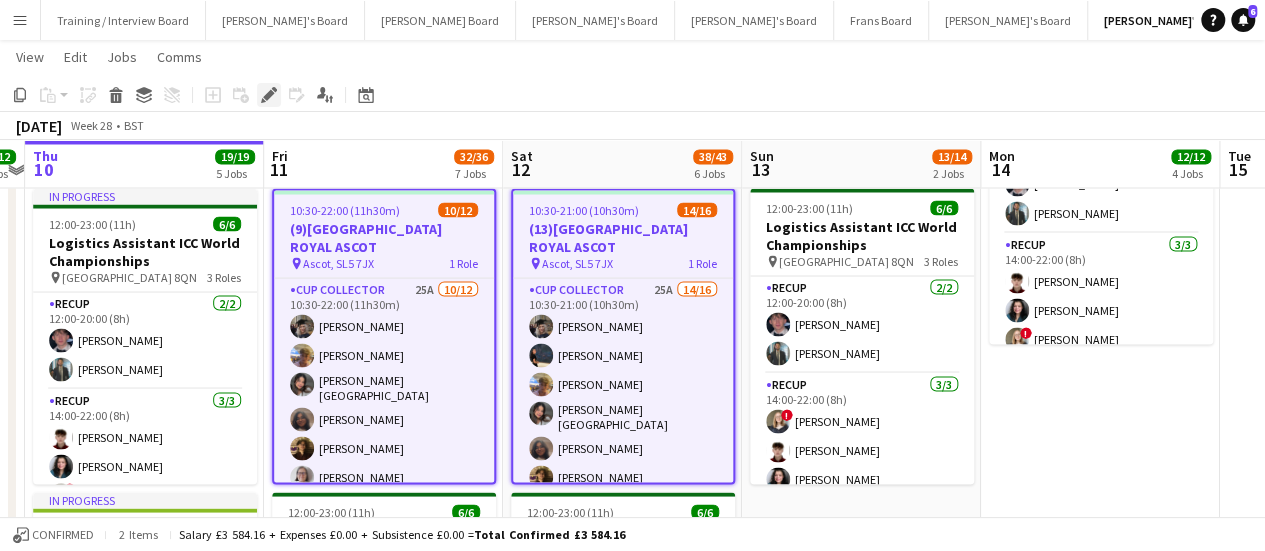 click 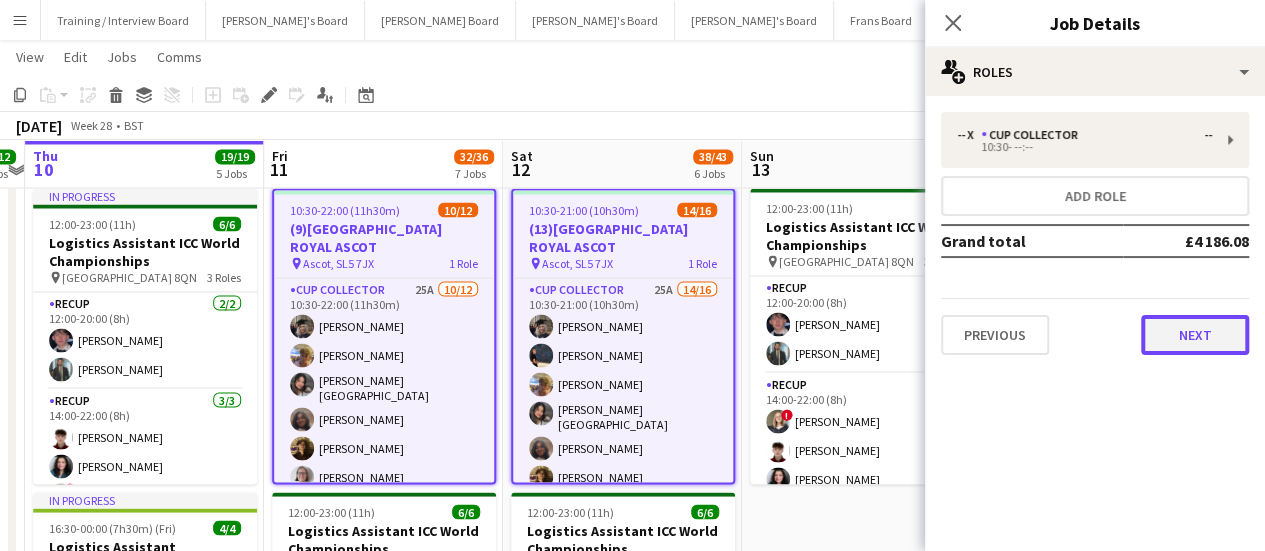 click on "Next" at bounding box center (1195, 335) 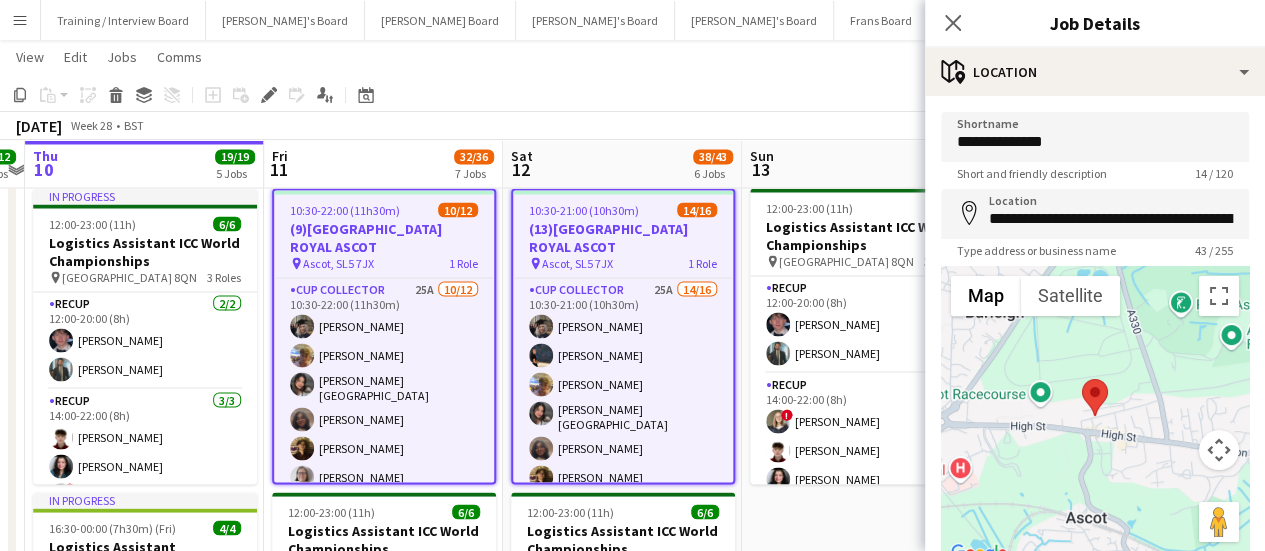 scroll, scrollTop: 155, scrollLeft: 0, axis: vertical 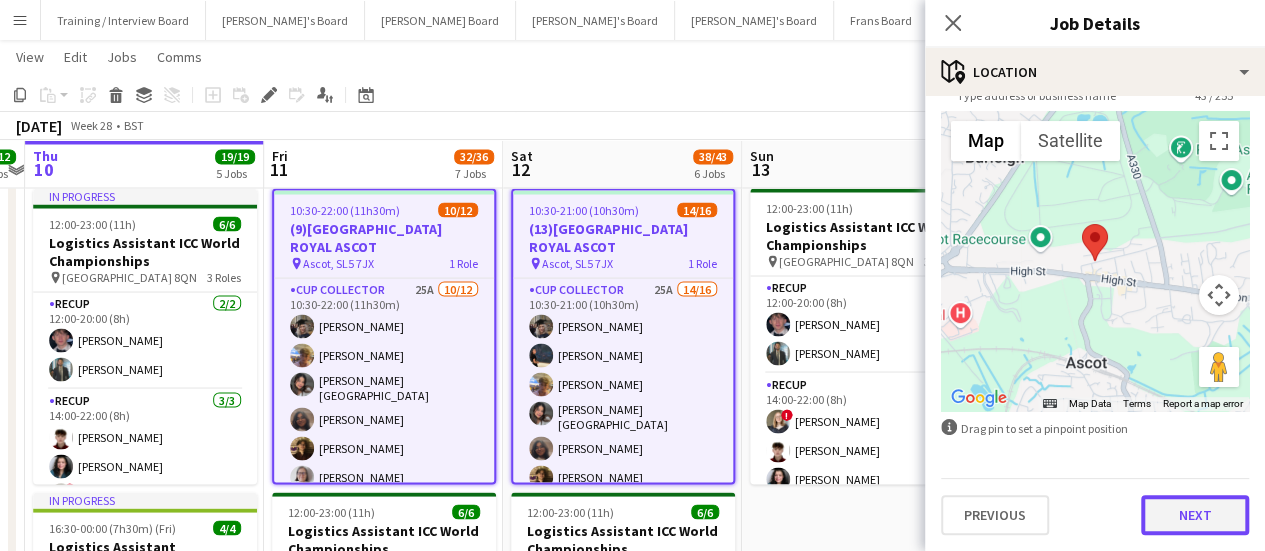 click on "Next" at bounding box center (1195, 515) 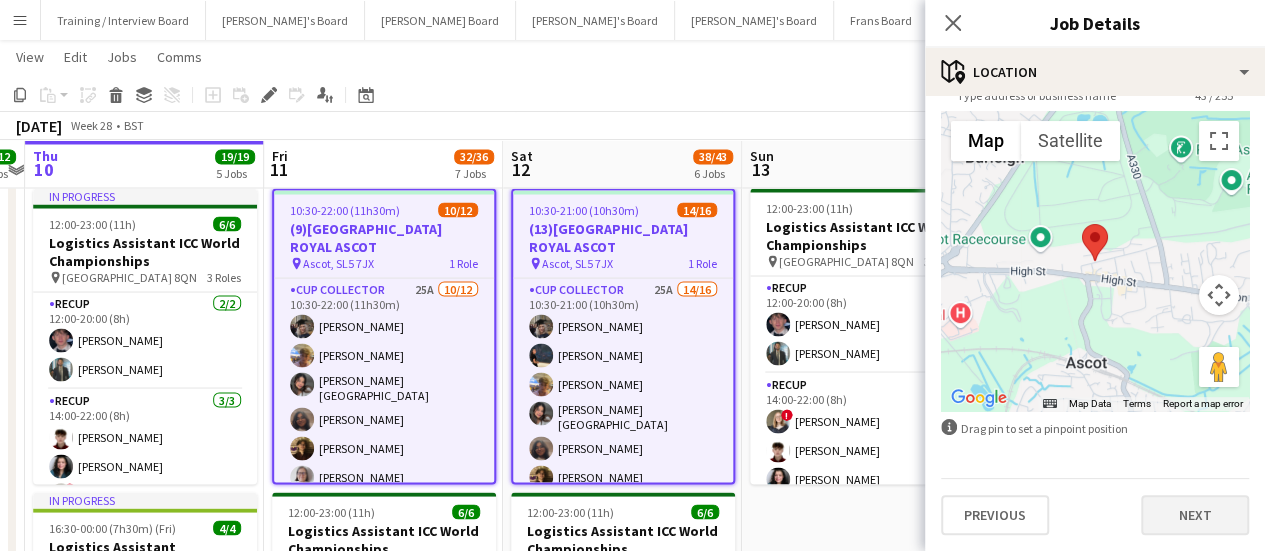 scroll, scrollTop: 0, scrollLeft: 0, axis: both 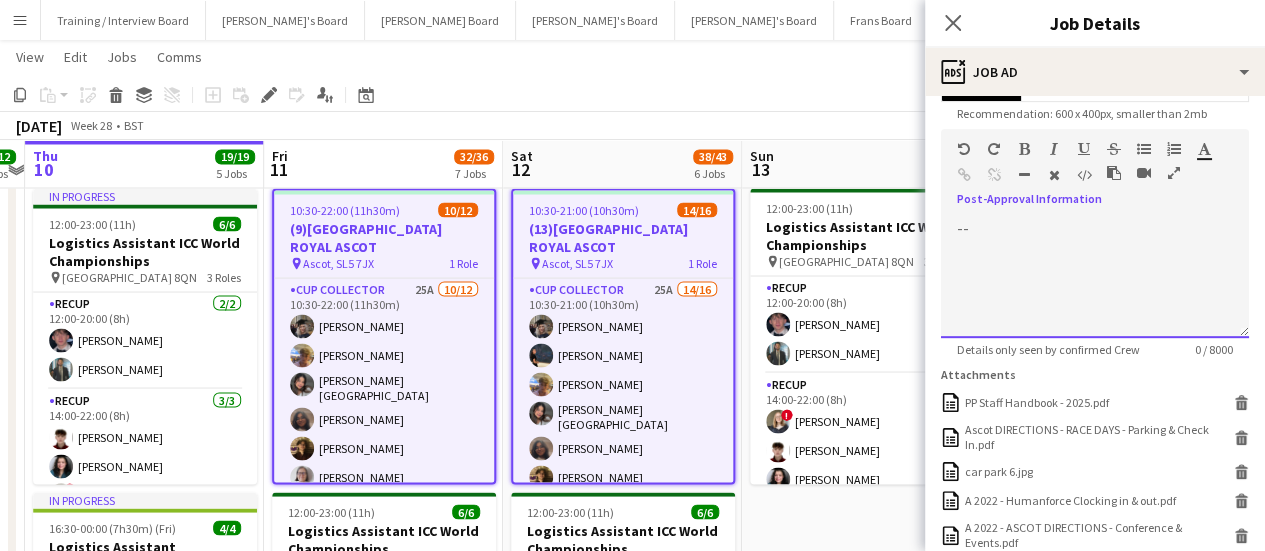 click at bounding box center [1095, 278] 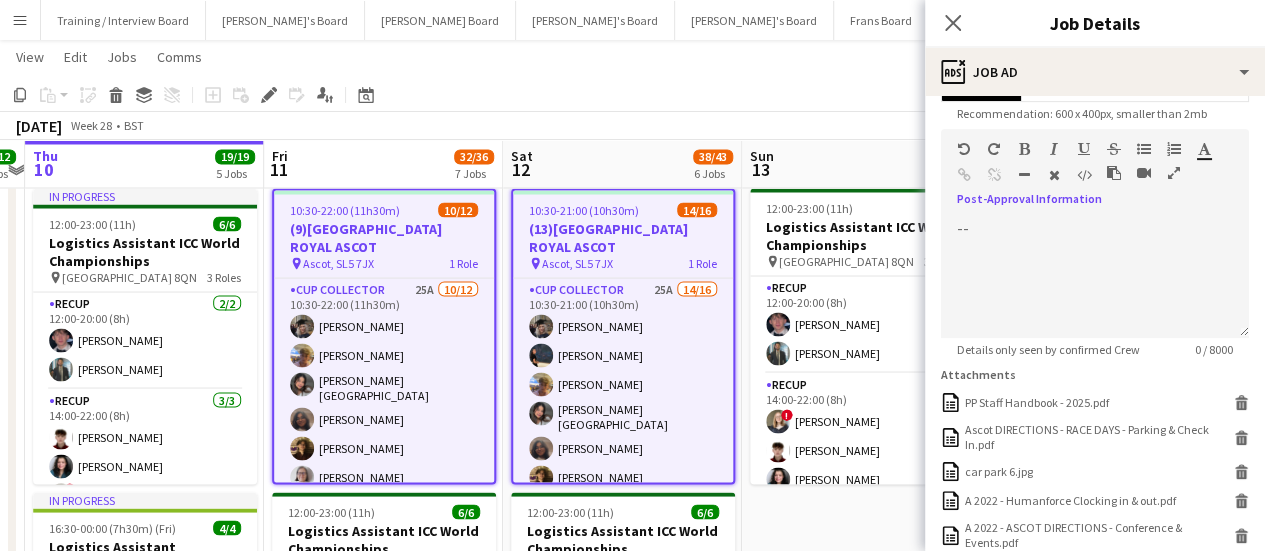 click on "Copy
Paste
Paste   Ctrl+V Paste with crew  Ctrl+Shift+V
Paste linked Job
[GEOGRAPHIC_DATA]
Group
Ungroup
Add job
Add linked Job
Edit
Edit linked Job
Applicants
Date picker
[DATE] [DATE] [DATE] M [DATE] T [DATE] W [DATE] T [DATE] F [DATE] S [DATE] S  [DATE]   2   3   4   5   6   7   8   9   10   11   12   13   14   15   16   17   18   19   20   21   22   23   24   25   26   27   28   29   30   31
Comparison range
Comparison range
[DATE]" 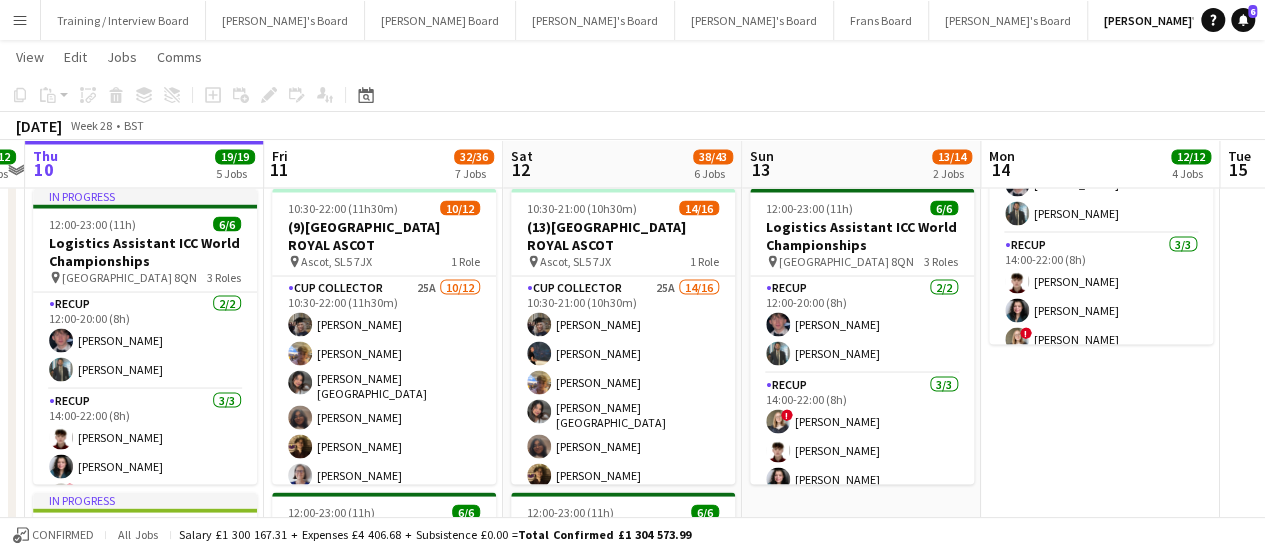 drag, startPoint x: 483, startPoint y: 168, endPoint x: 454, endPoint y: 199, distance: 42.44997 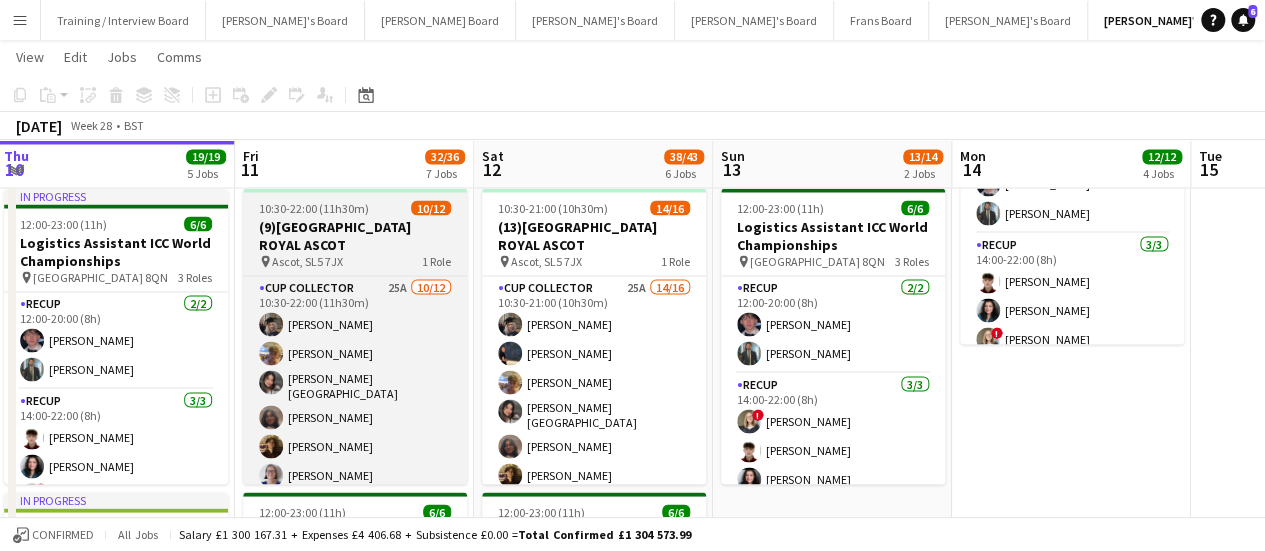 click on "(9)[GEOGRAPHIC_DATA] ROYAL ASCOT" at bounding box center [355, 235] 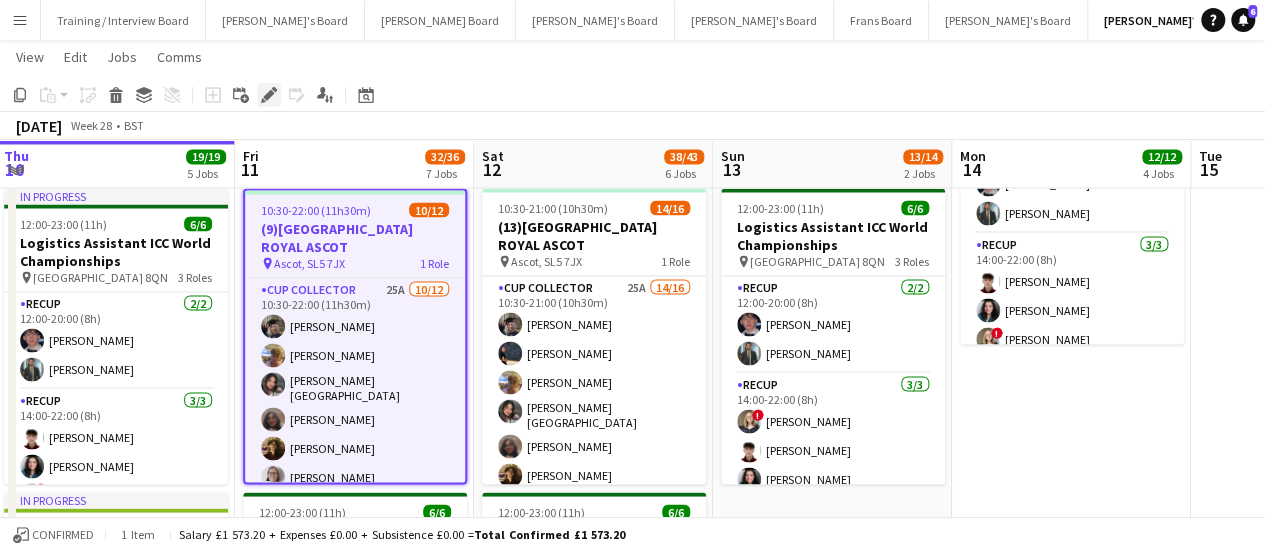 click on "Edit" at bounding box center [269, 95] 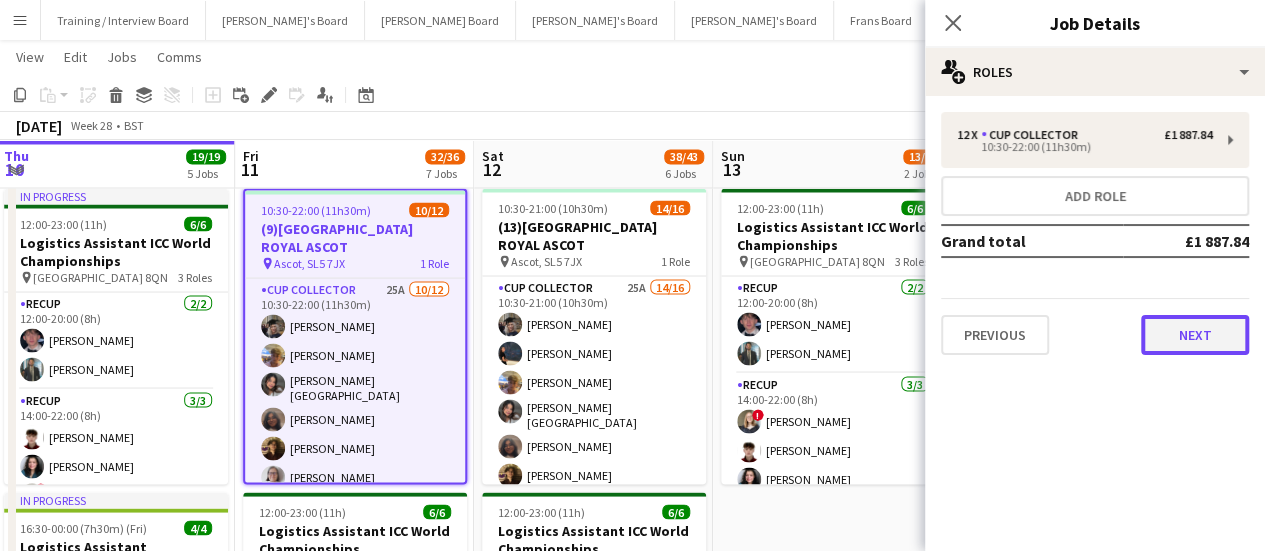 click on "Next" at bounding box center [1195, 335] 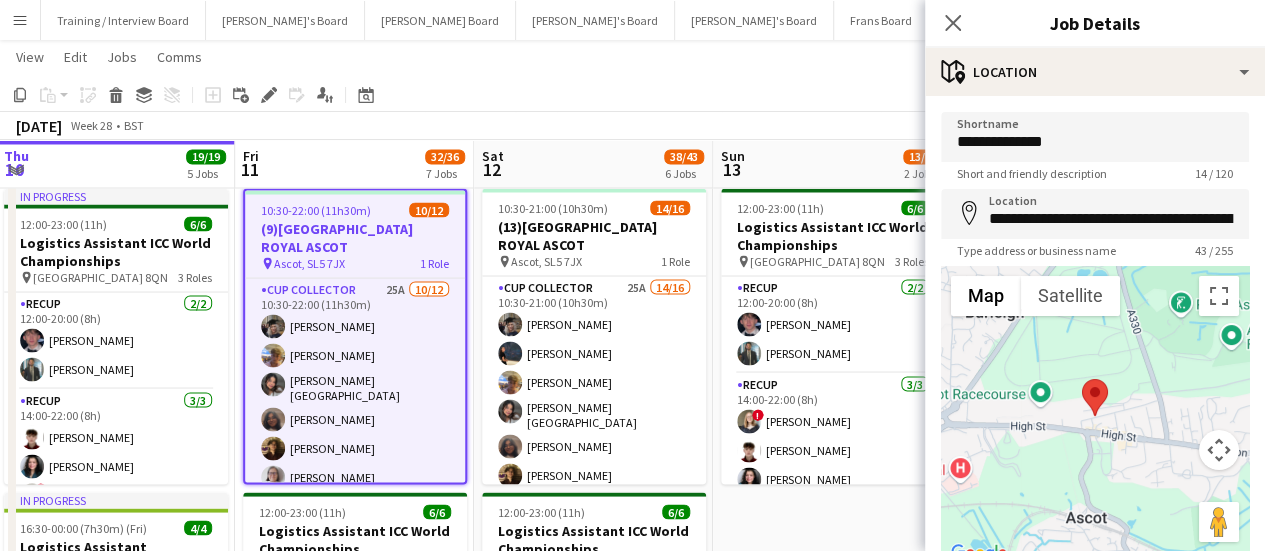 scroll, scrollTop: 155, scrollLeft: 0, axis: vertical 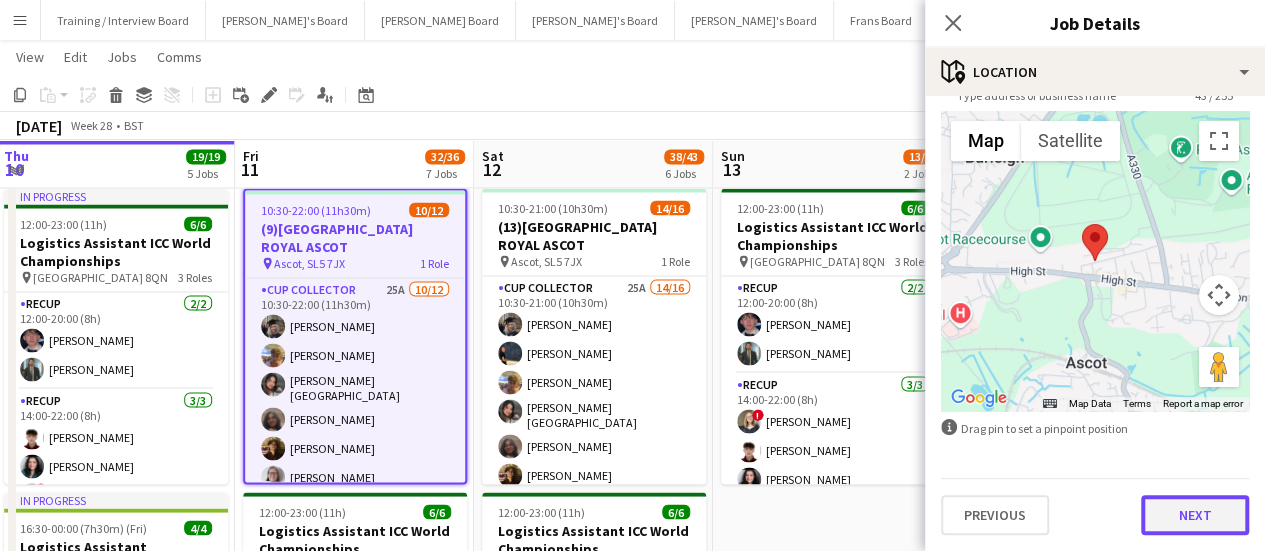 click on "Next" at bounding box center [1195, 515] 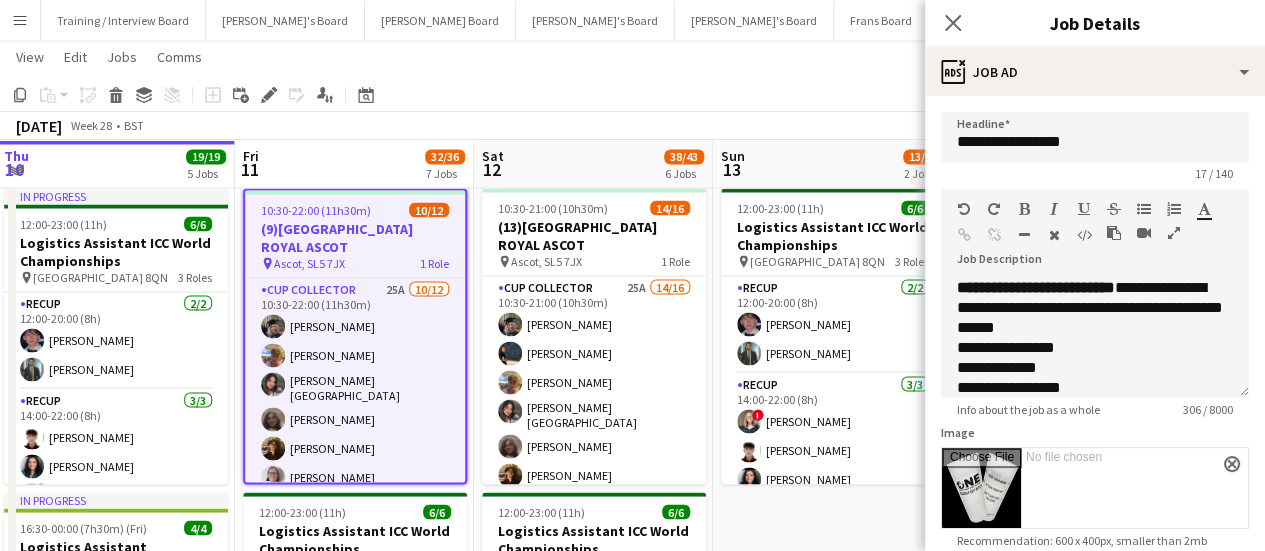 scroll, scrollTop: 0, scrollLeft: 0, axis: both 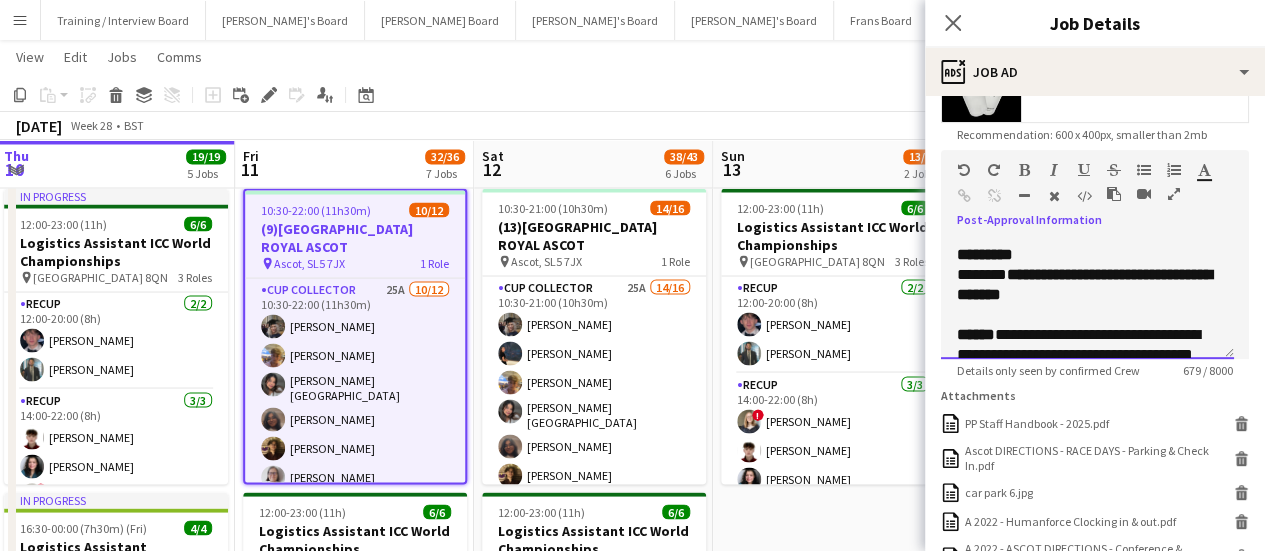 click on "**********" at bounding box center [1087, 285] 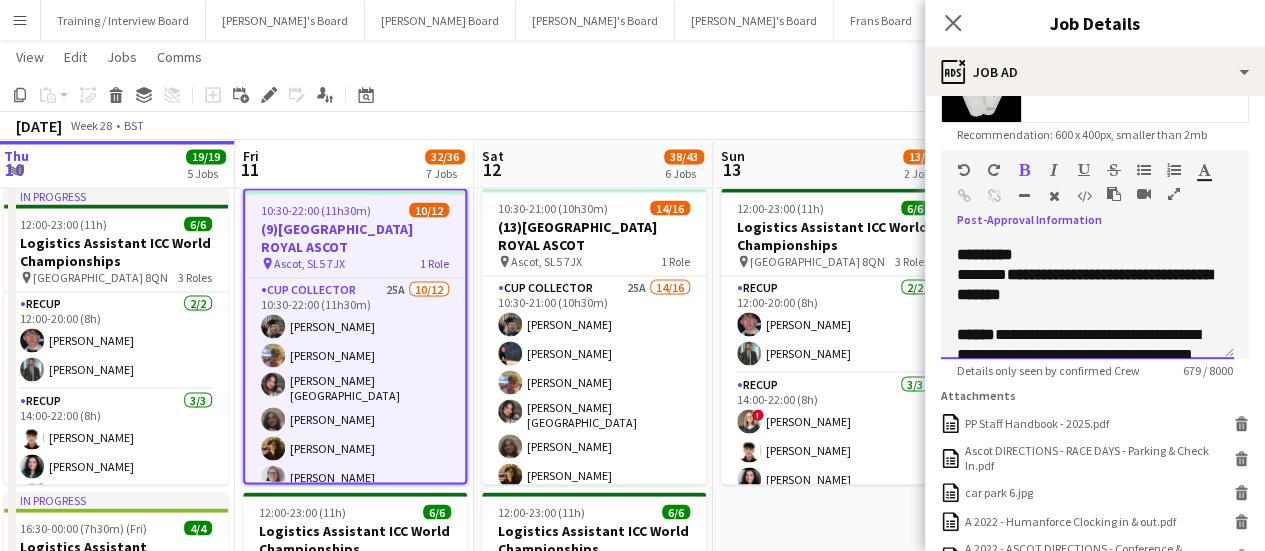 click on "**********" at bounding box center (1084, 284) 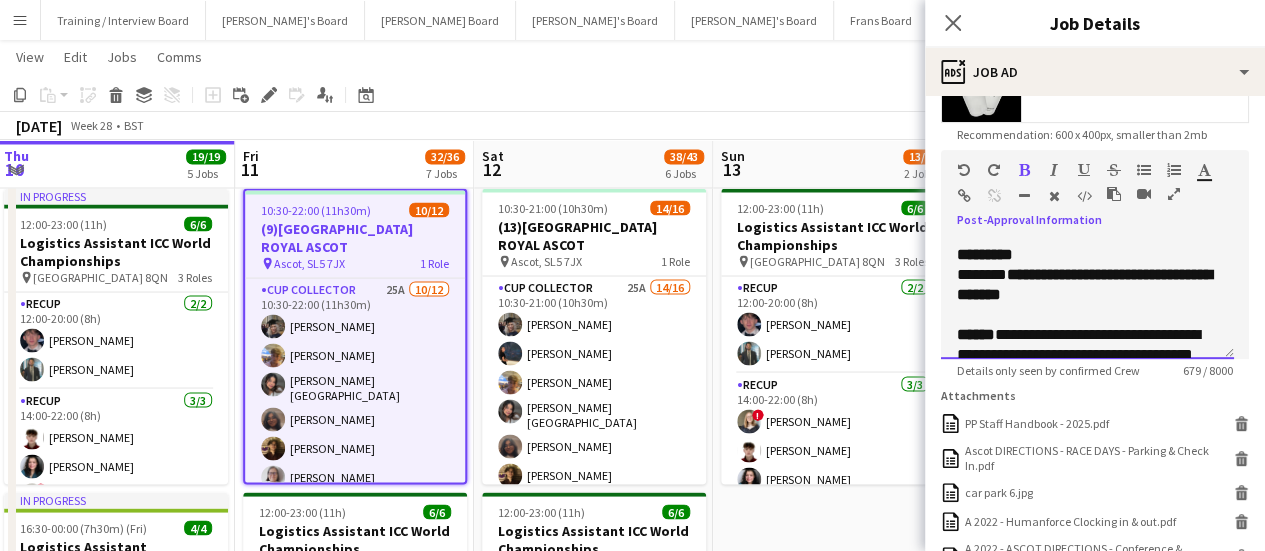 type 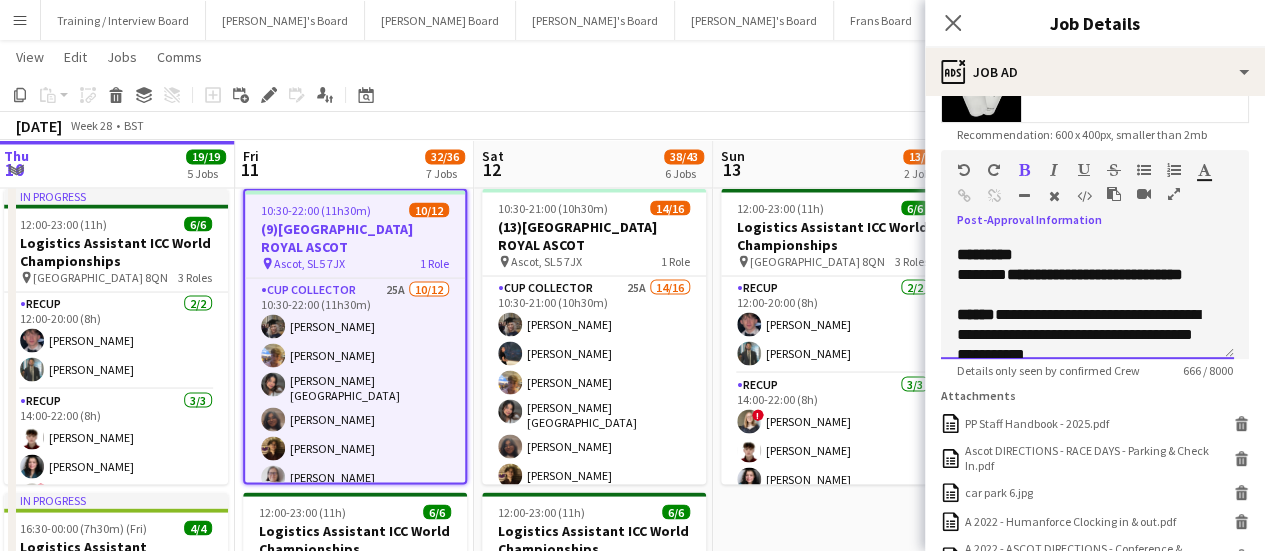 click on "**********" at bounding box center [1095, 274] 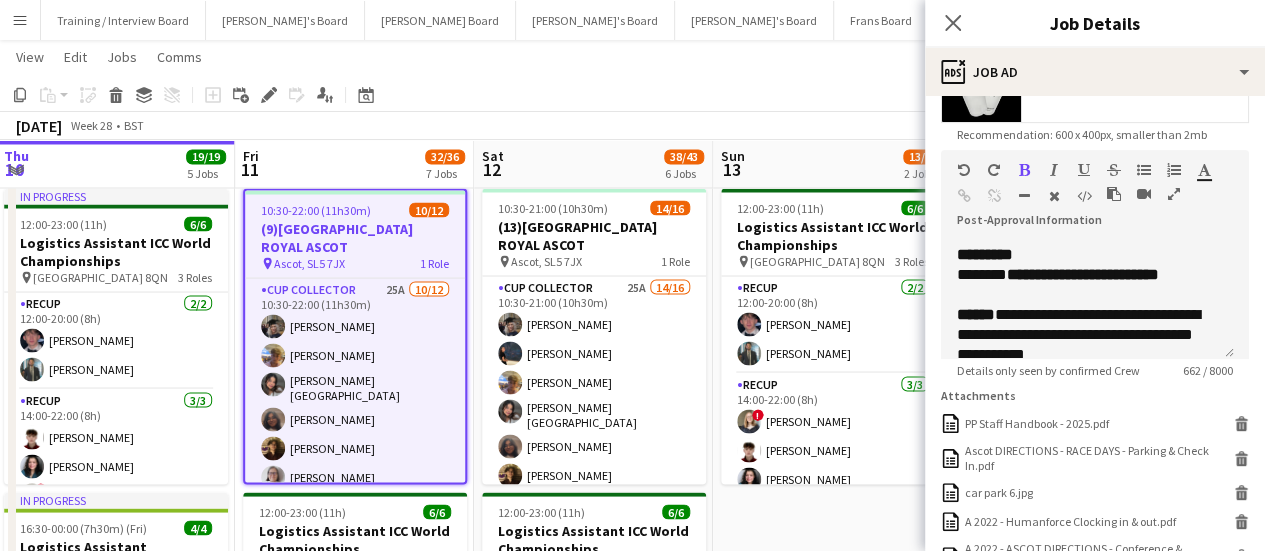 click on "Copy
Paste
Paste   Ctrl+V Paste with crew  Ctrl+Shift+V
Paste linked Job
[GEOGRAPHIC_DATA]
Group
Ungroup
Add job
Add linked Job
Edit
Edit linked Job
Applicants
Date picker
[DATE] [DATE] [DATE] M [DATE] T [DATE] W [DATE] T [DATE] F [DATE] S [DATE] S  [DATE]   2   3   4   5   6   7   8   9   10   11   12   13   14   15   16   17   18   19   20   21   22   23   24   25   26   27   28   29   30   31
Comparison range
Comparison range
[DATE]" 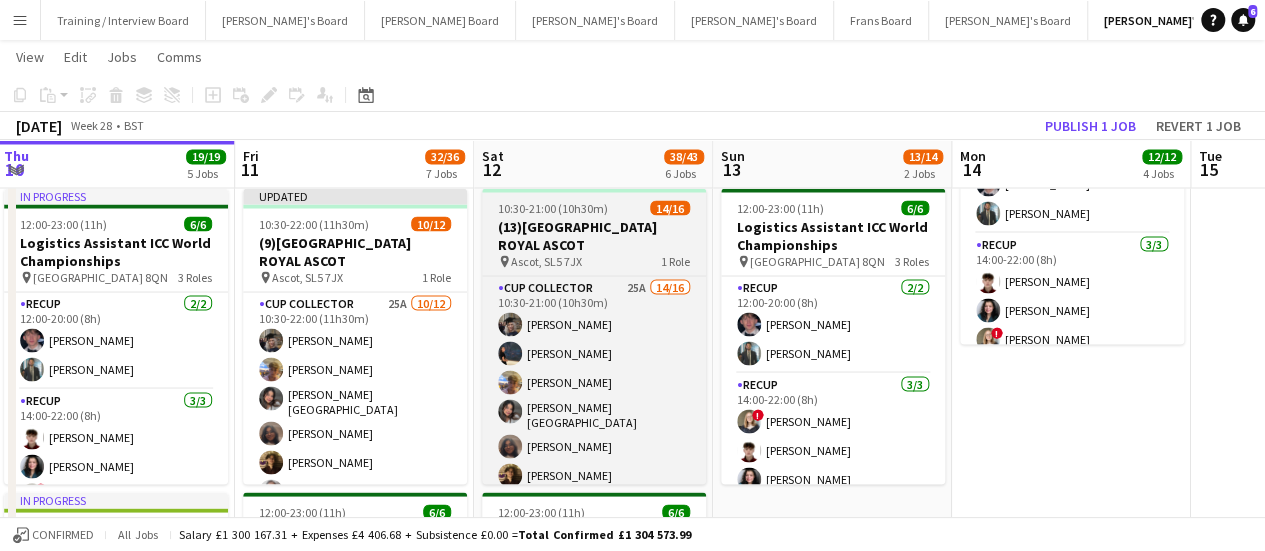 click on "10:30-21:00 (10h30m)    14/16   (13)[GEOGRAPHIC_DATA] ROYAL ASCOT
pin
Ascot, SL5 7JX   1 Role   CUP COLLECTOR   25A   14/16   10:30-21:00 (10h30m)
[PERSON_NAME] [PERSON_NAME] [PERSON_NAME] [PERSON_NAME] Chile [PERSON_NAME] [PERSON_NAME] [PERSON_NAME] [PERSON_NAME] [PERSON_NAME] [PERSON_NAME] ! [PERSON_NAME] [PERSON_NAME] [PERSON_NAME]
single-neutral-actions
single-neutral-actions" at bounding box center (594, 336) 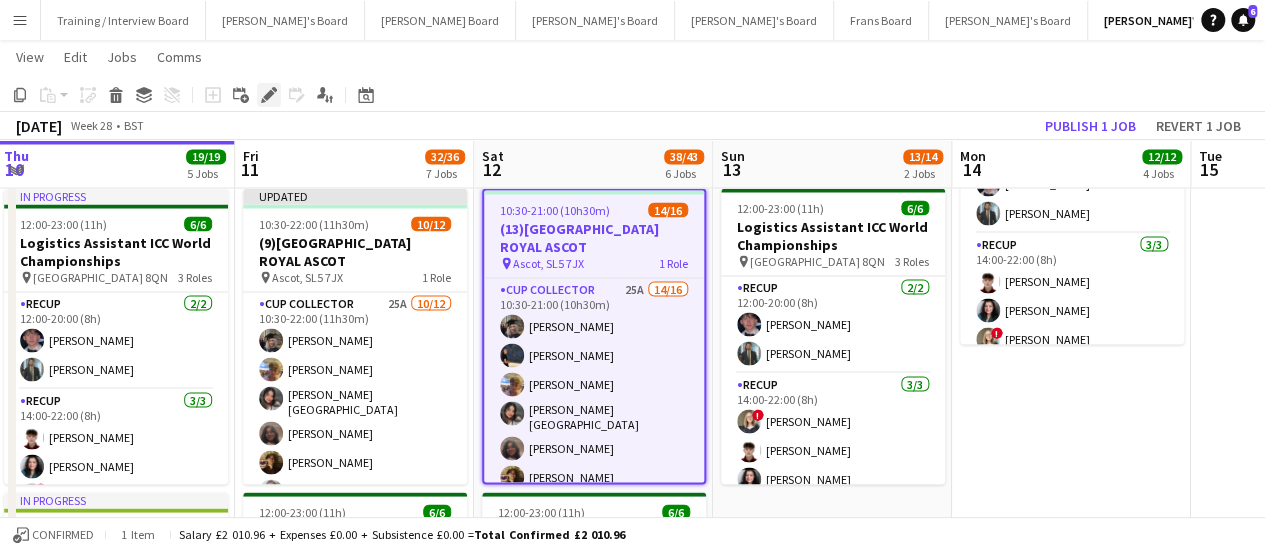 click on "Edit" 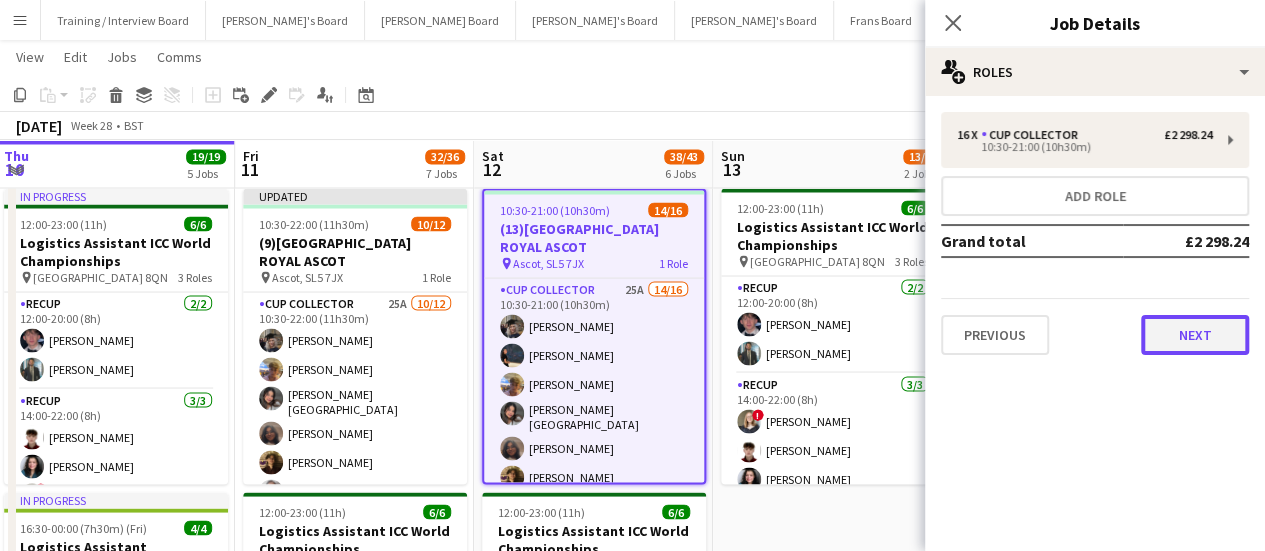 click on "Next" at bounding box center (1195, 335) 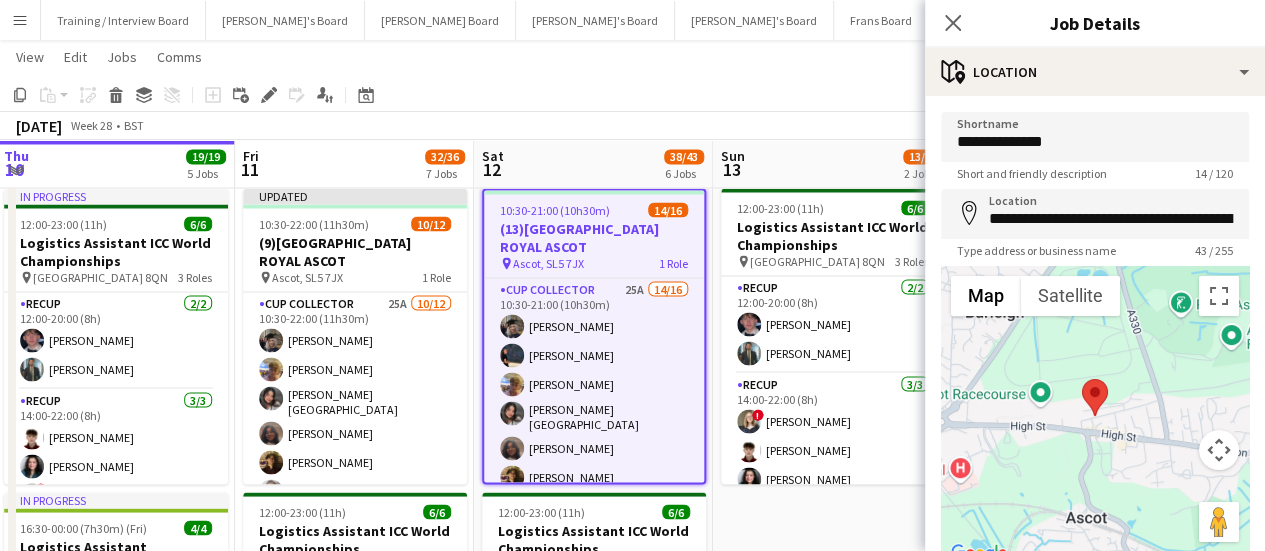 scroll, scrollTop: 155, scrollLeft: 0, axis: vertical 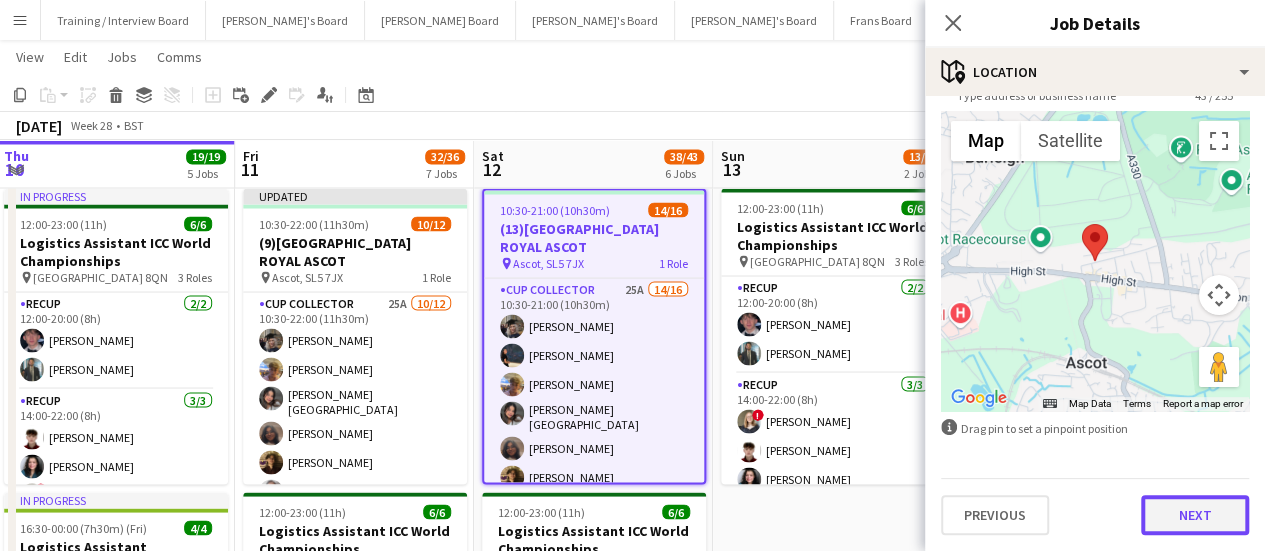 click on "Next" at bounding box center [1195, 515] 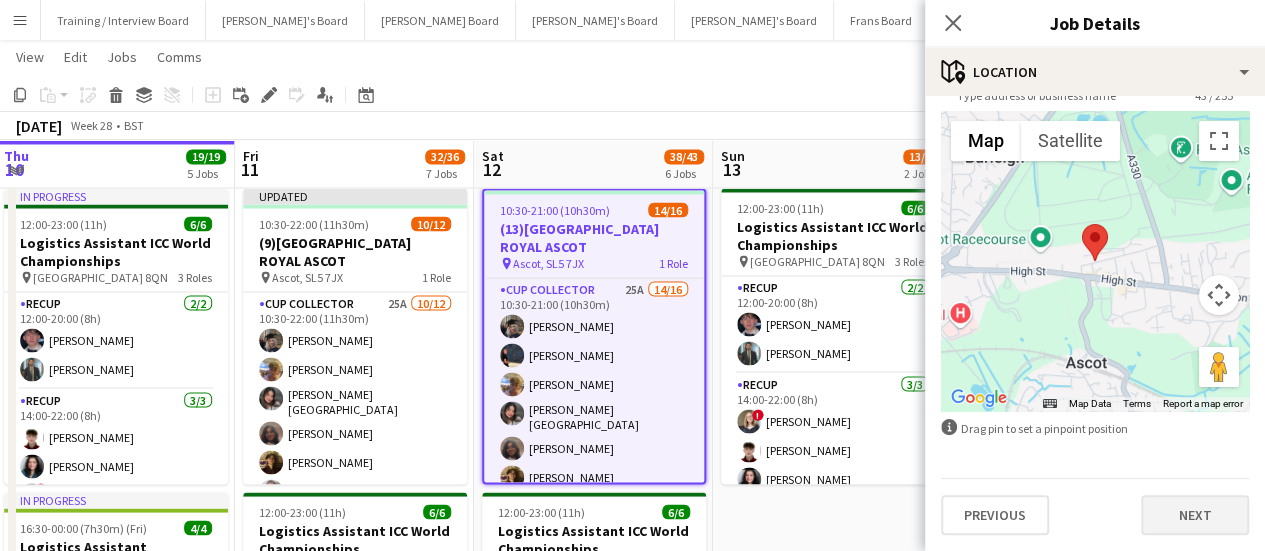 scroll, scrollTop: 0, scrollLeft: 0, axis: both 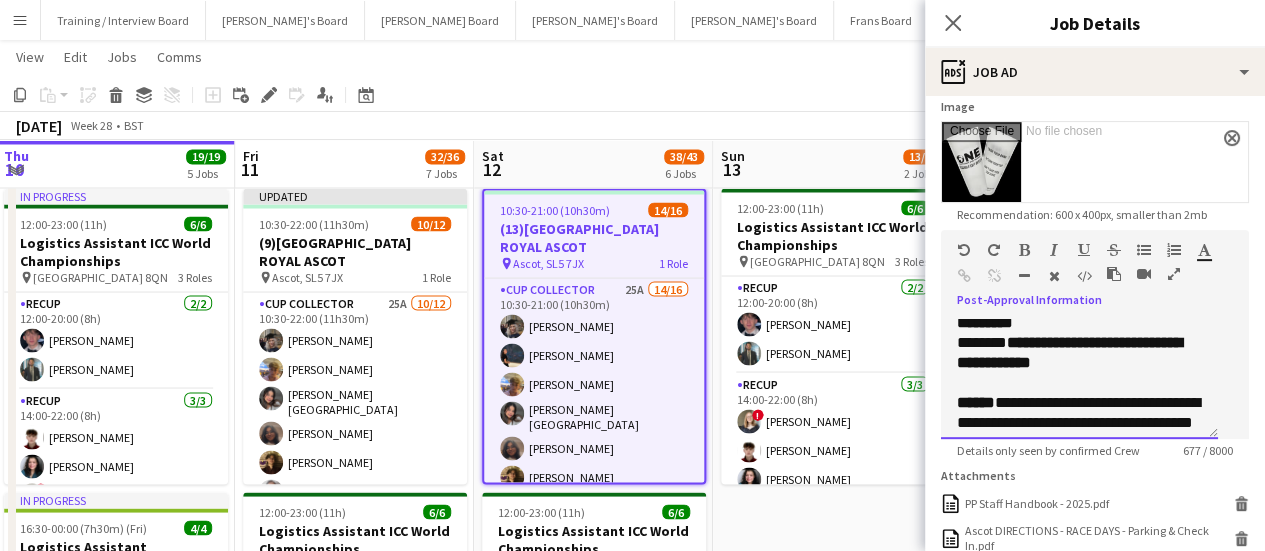 click on "**********" at bounding box center [1069, 352] 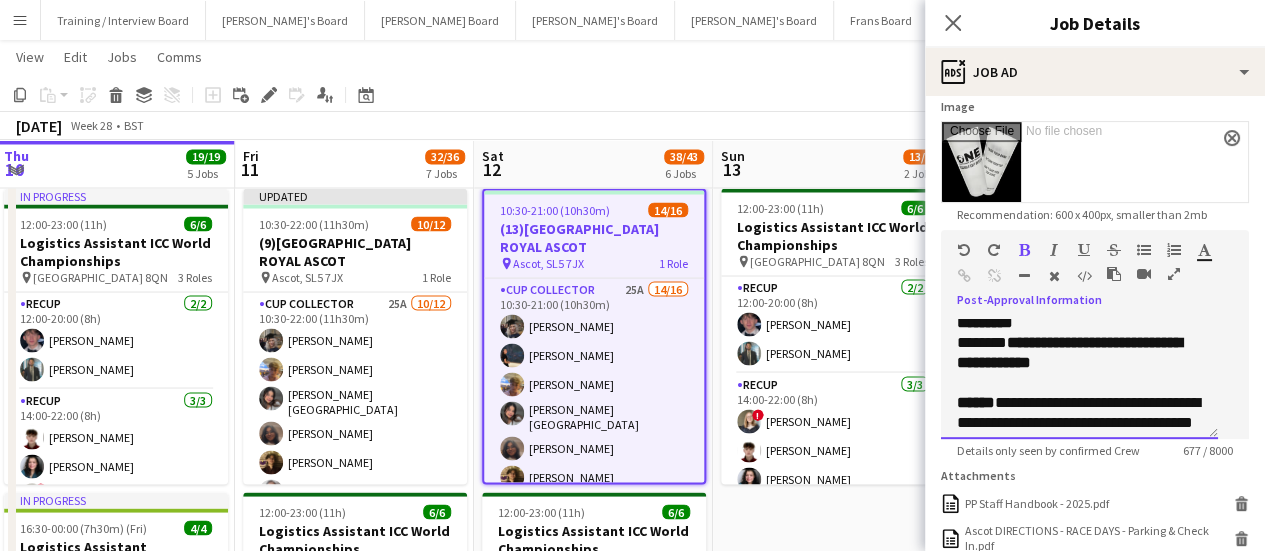 type 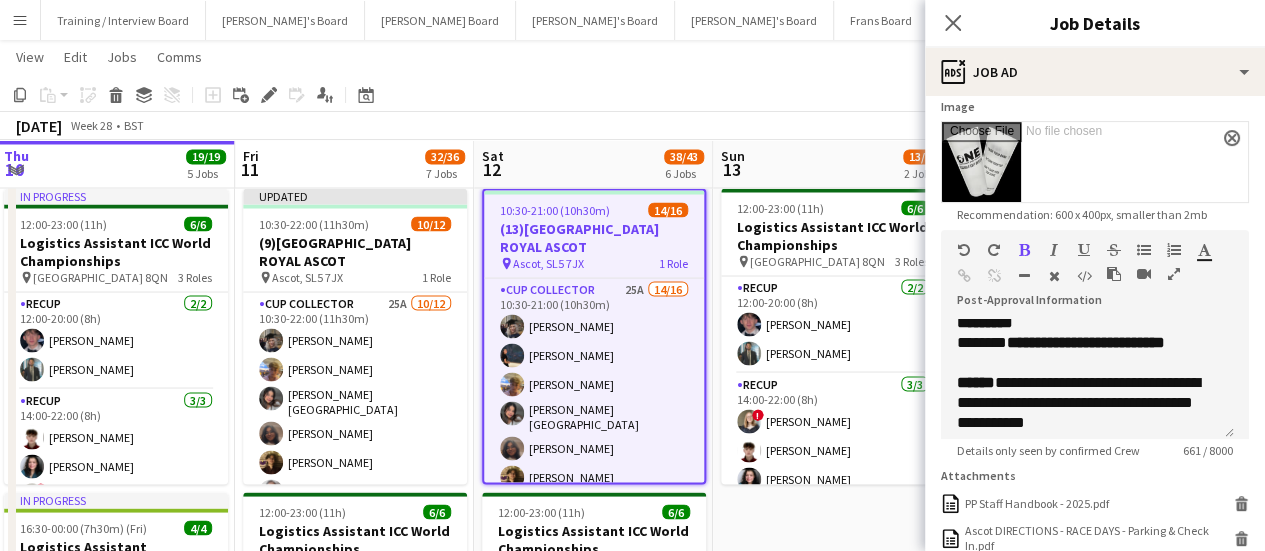 click on "[DATE]   Week 28
•   BST   Publish 1 job   Revert 1 job" 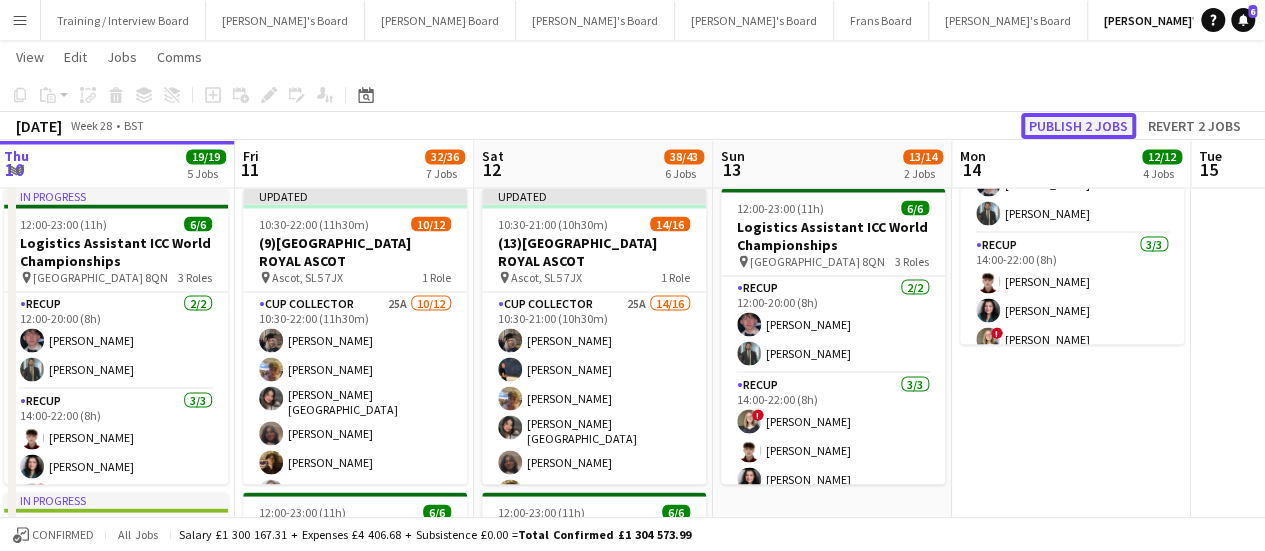 click on "Publish 2 jobs" 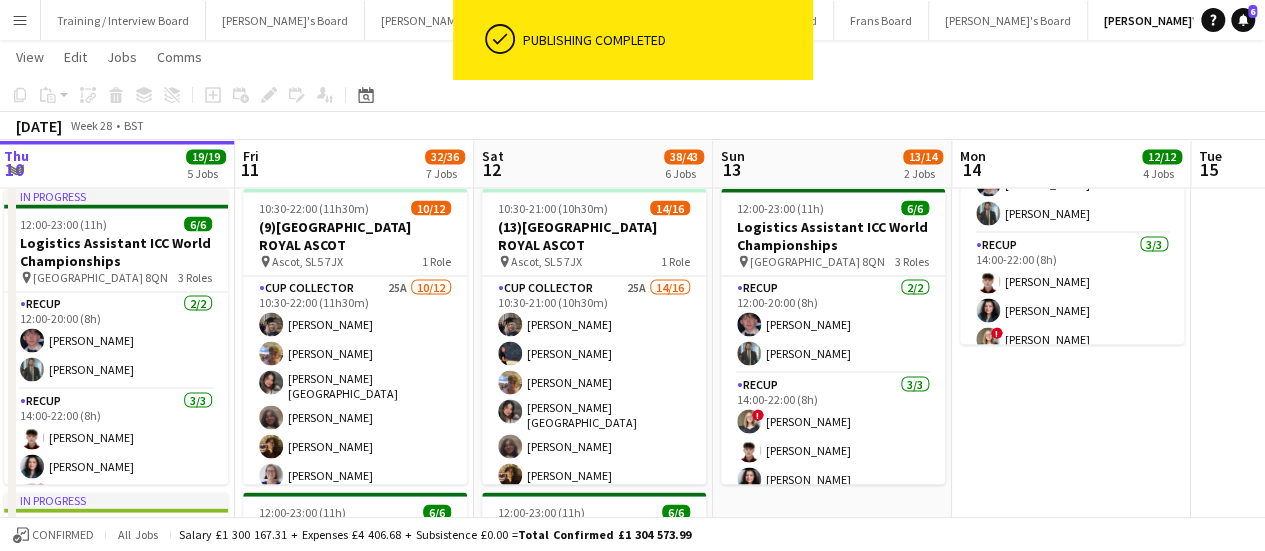 click on "[DATE]   Week 28
•   BST" 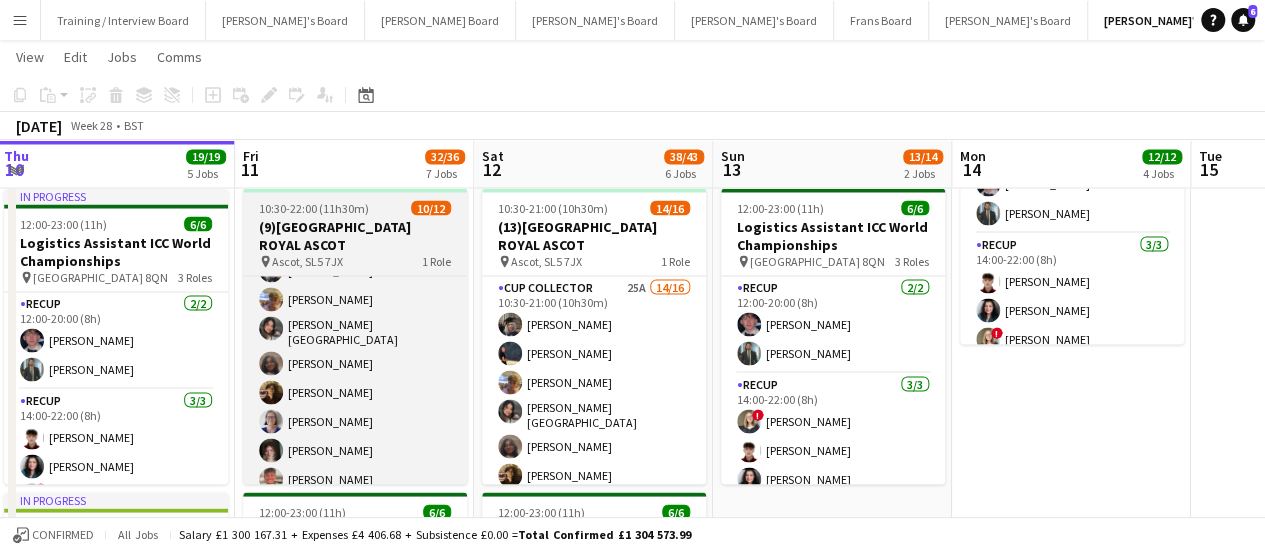 scroll, scrollTop: 0, scrollLeft: 0, axis: both 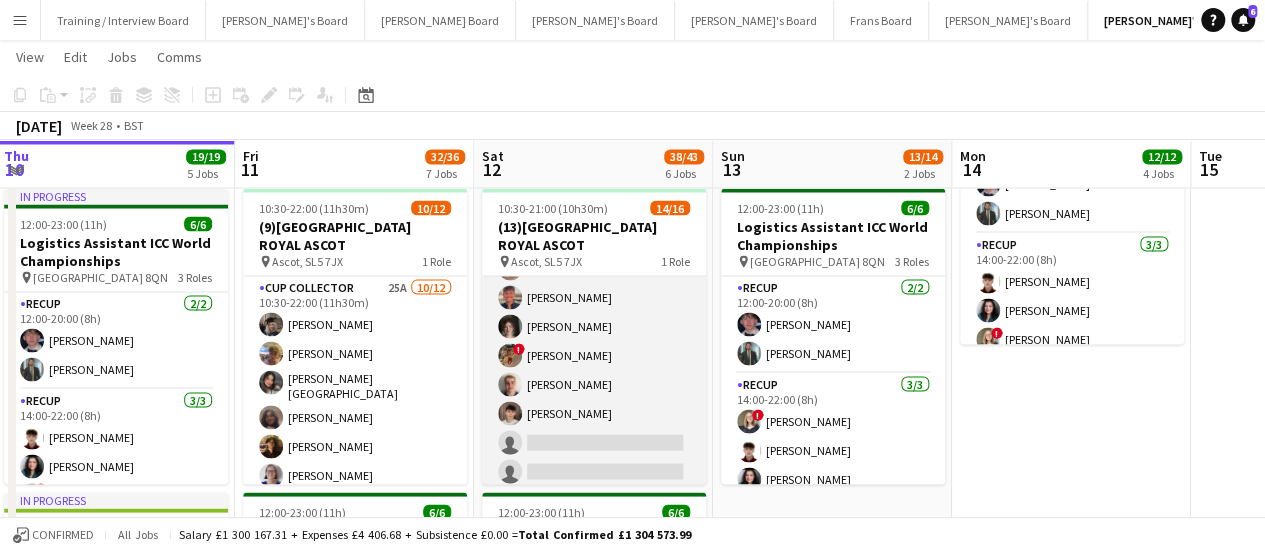 click on "CUP COLLECTOR   25A   14/16   10:30-21:00 (10h30m)
[PERSON_NAME] [PERSON_NAME] [PERSON_NAME] [PERSON_NAME] Chile [PERSON_NAME] [PERSON_NAME] [PERSON_NAME] [PERSON_NAME] [PERSON_NAME] [PERSON_NAME] ! [PERSON_NAME] [PERSON_NAME] [PERSON_NAME]
single-neutral-actions
single-neutral-actions" at bounding box center [594, 236] 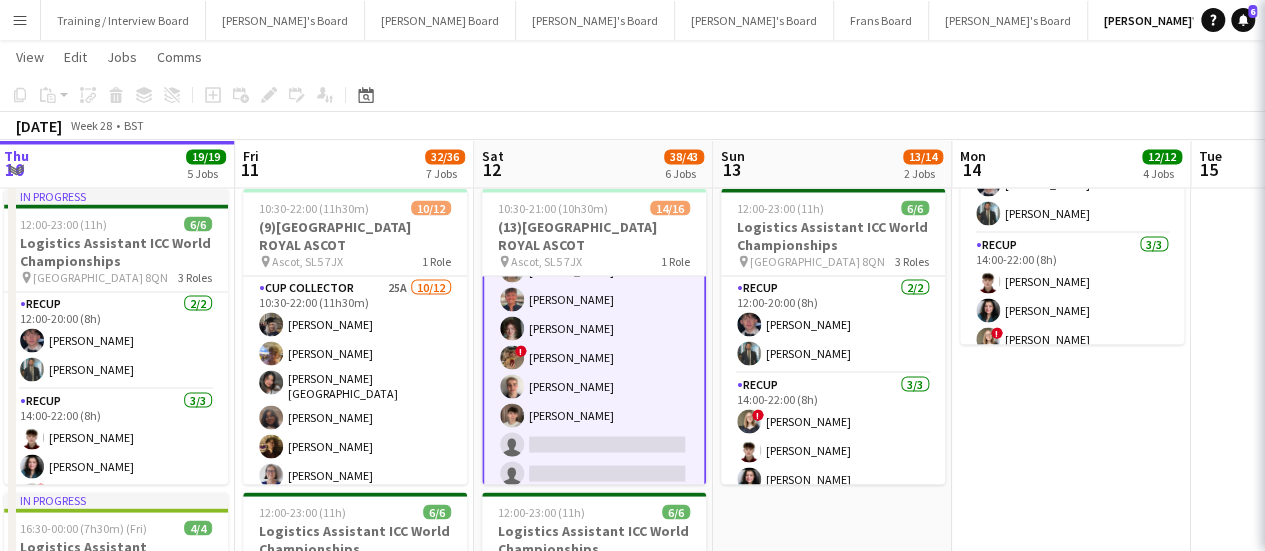 scroll, scrollTop: 296, scrollLeft: 0, axis: vertical 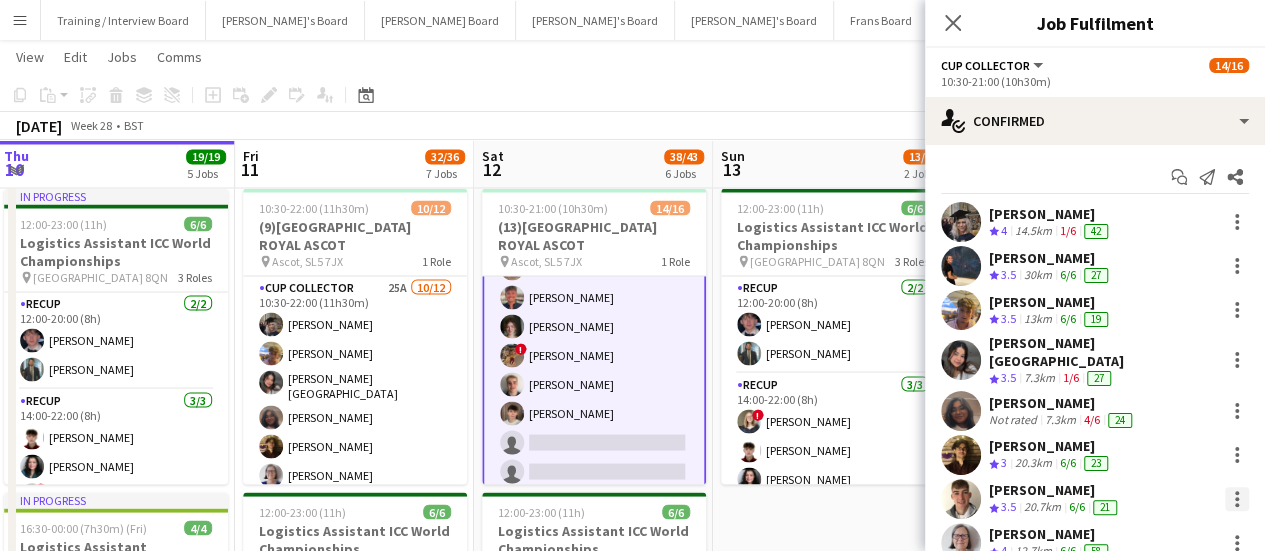 drag, startPoint x: 1266, startPoint y: 438, endPoint x: 1222, endPoint y: 487, distance: 65.8559 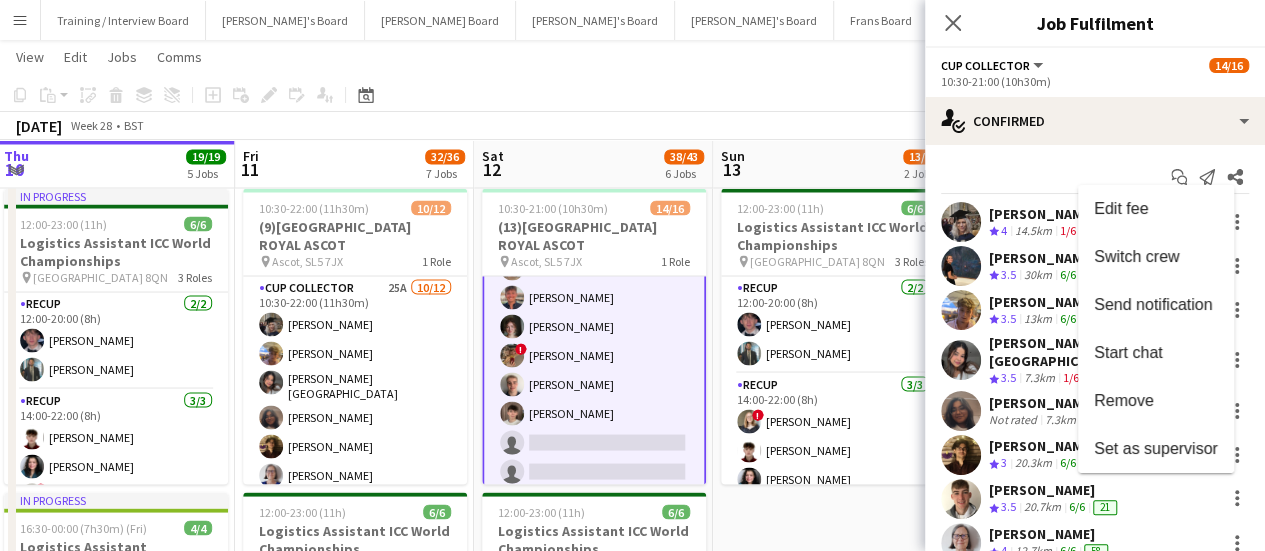 click at bounding box center (632, 275) 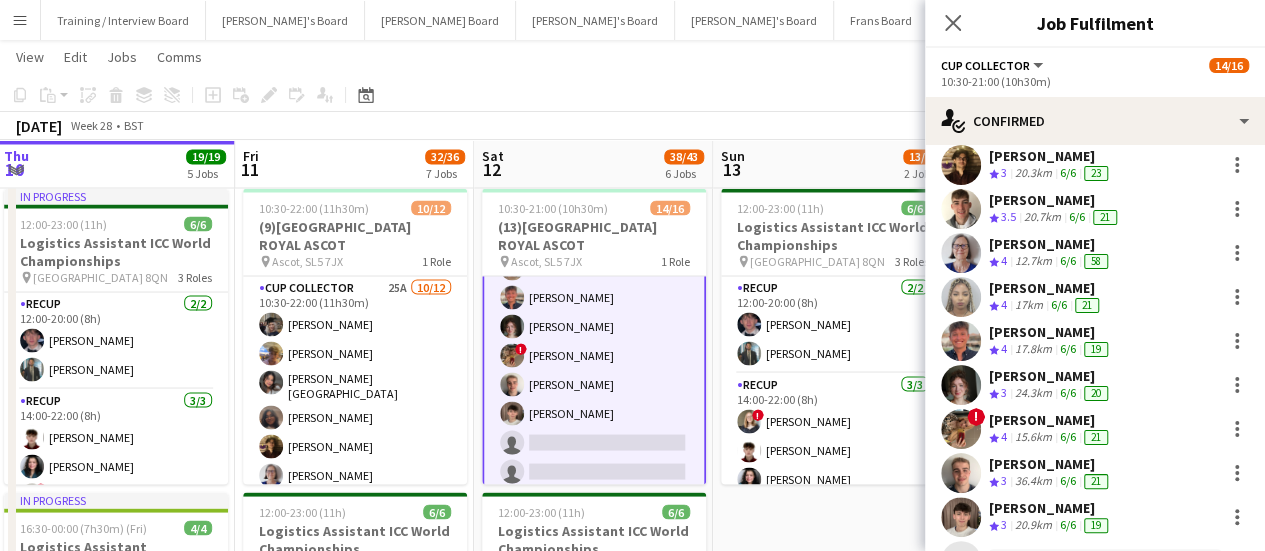scroll, scrollTop: 286, scrollLeft: 0, axis: vertical 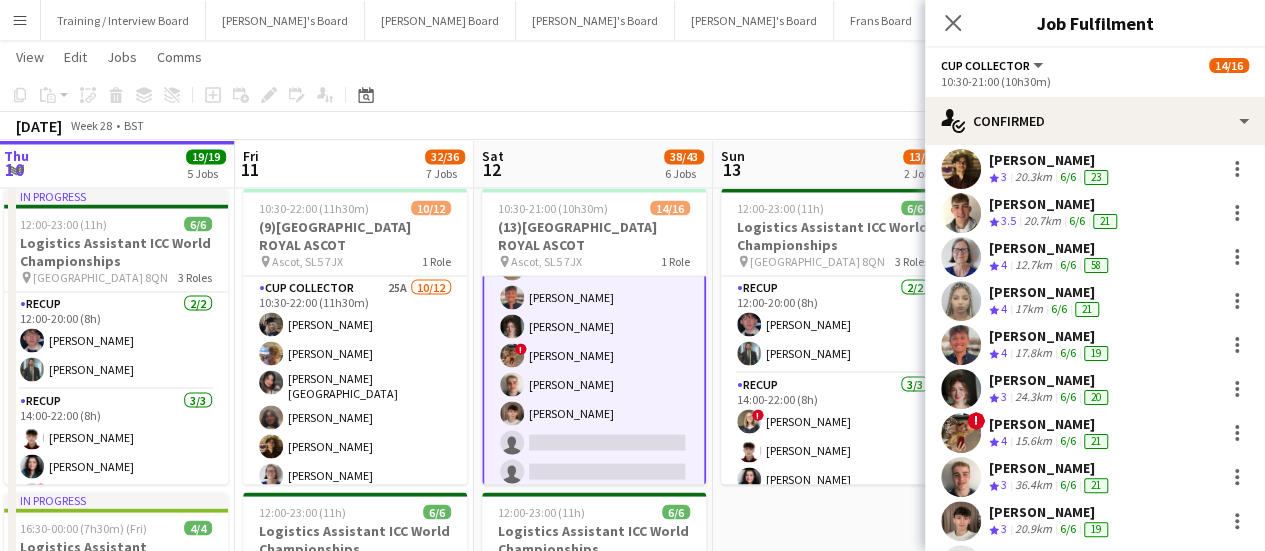 click on "[PERSON_NAME]" at bounding box center [1050, 512] 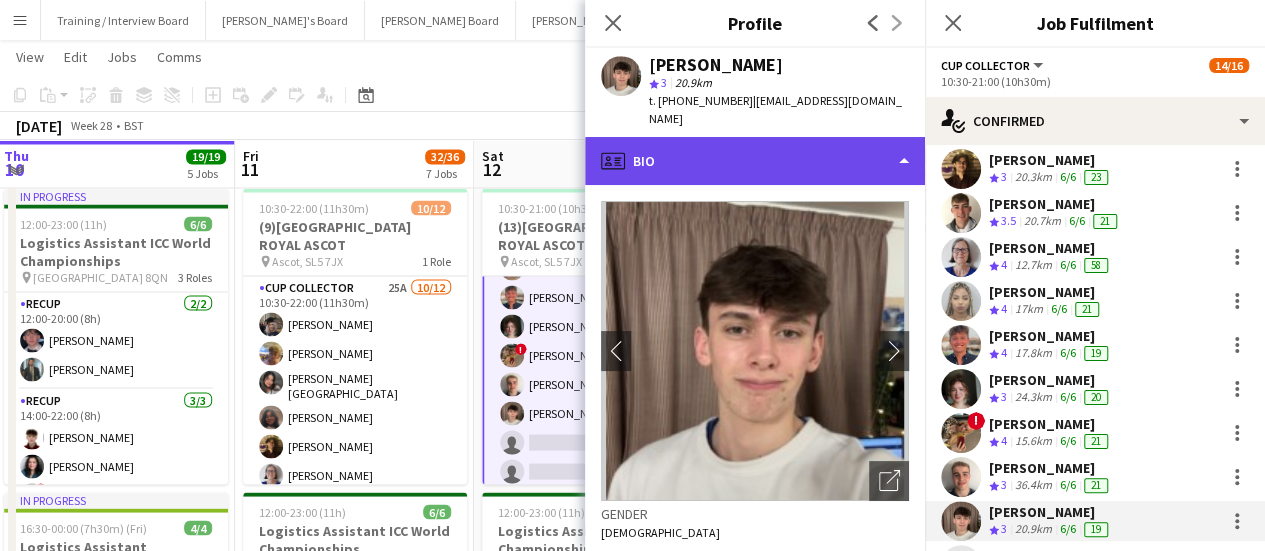 drag, startPoint x: 863, startPoint y: 145, endPoint x: 812, endPoint y: 152, distance: 51.47815 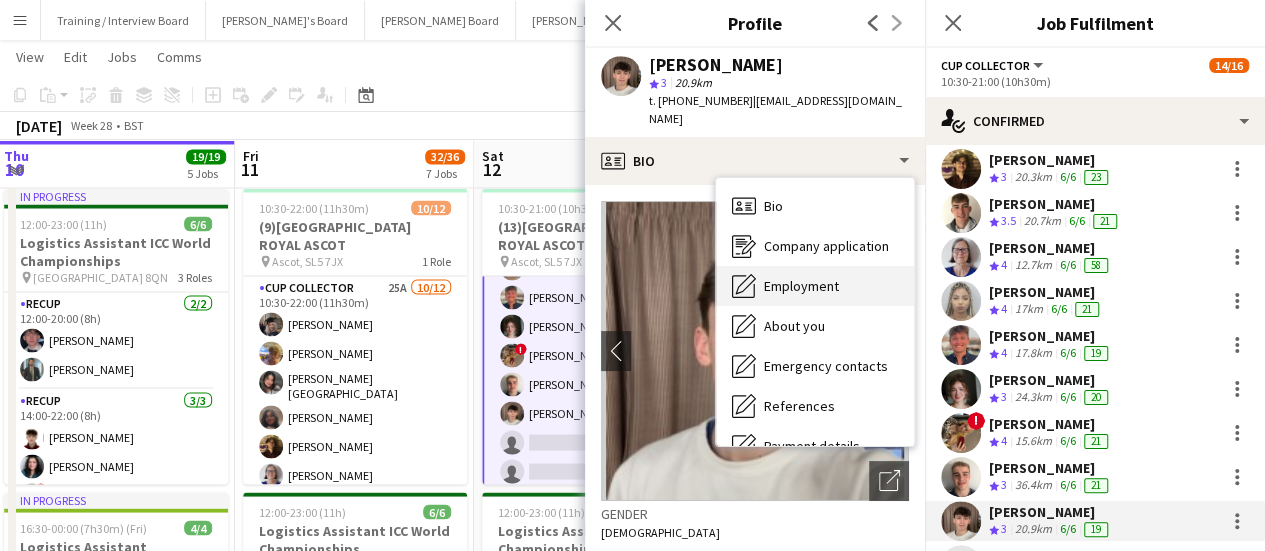 drag, startPoint x: 902, startPoint y: 332, endPoint x: 836, endPoint y: 250, distance: 105.26158 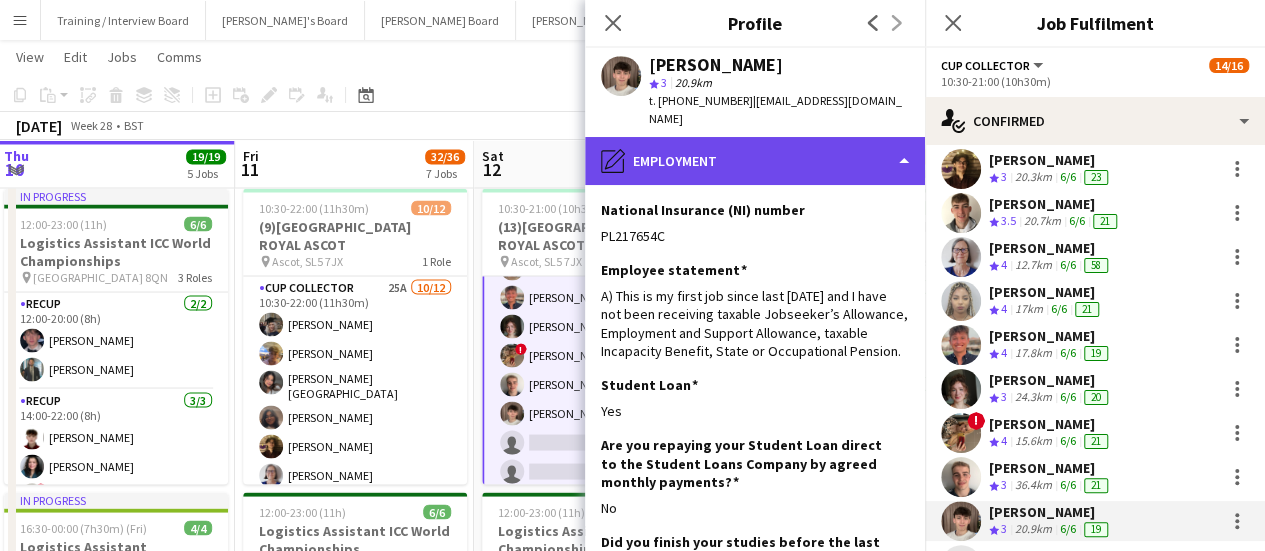 click on "pencil4
Employment" 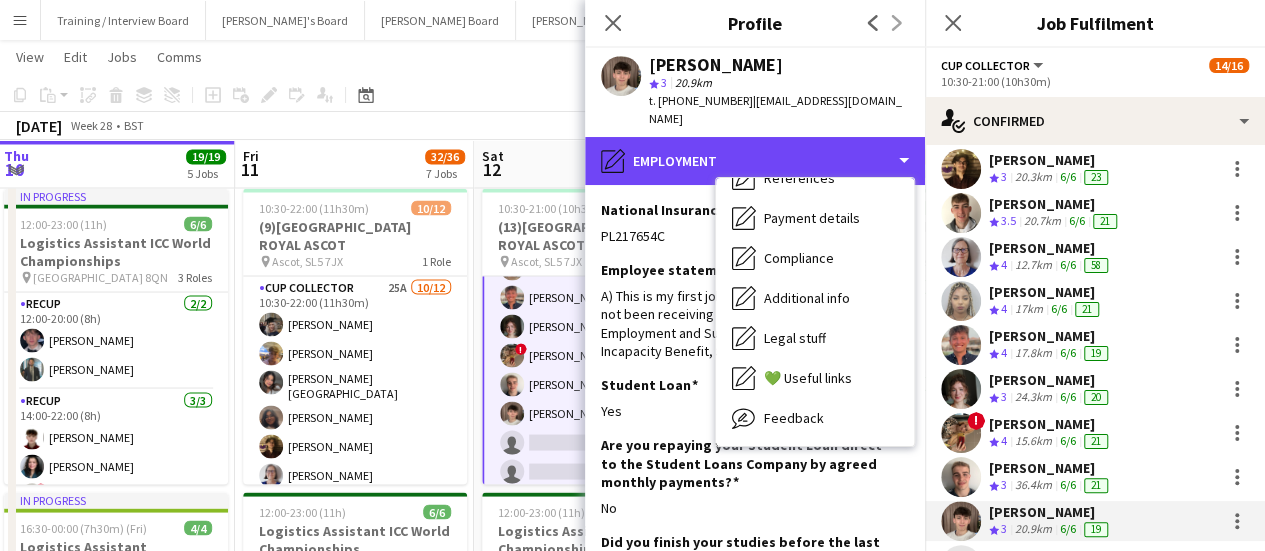 scroll, scrollTop: 268, scrollLeft: 0, axis: vertical 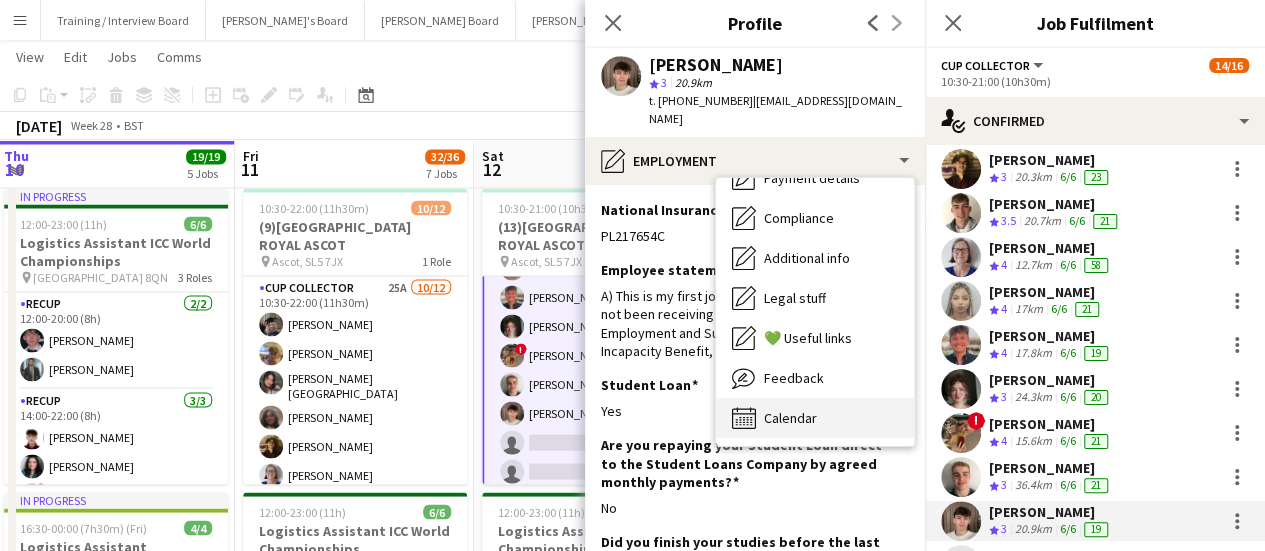 click on "Calendar
Calendar" at bounding box center [815, 418] 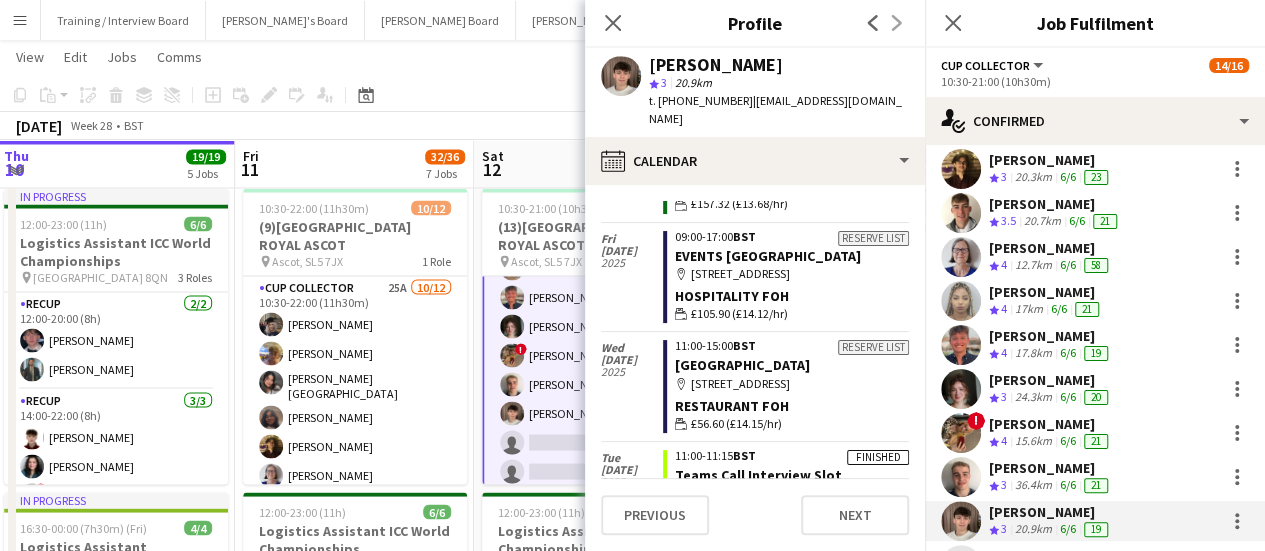 scroll, scrollTop: 305, scrollLeft: 0, axis: vertical 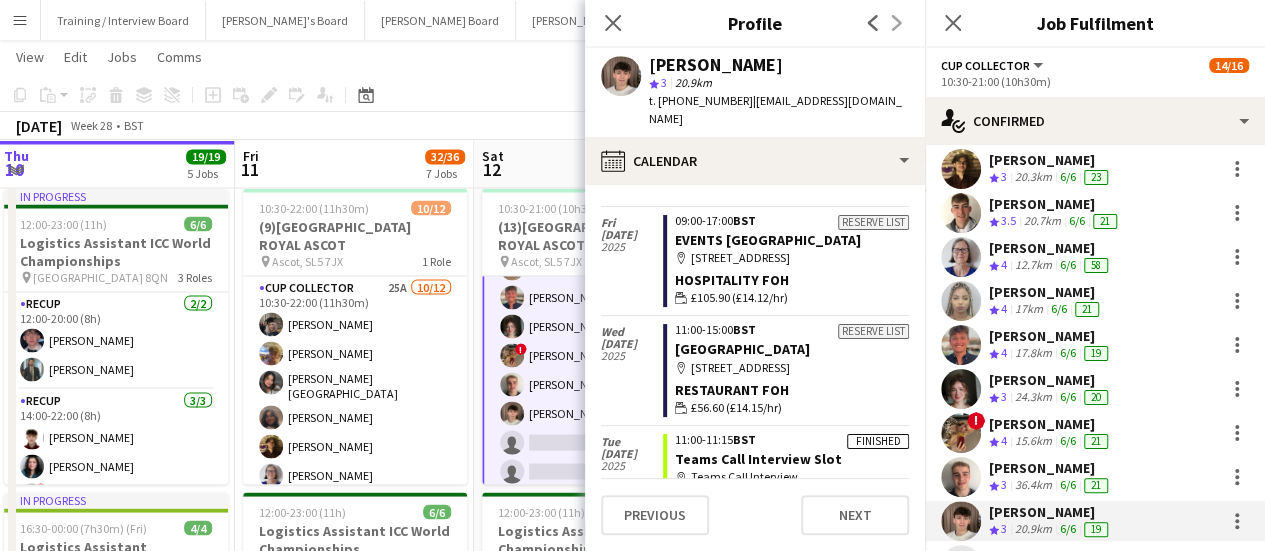 click on "Copy
Paste
Paste   Ctrl+V Paste with crew  Ctrl+Shift+V
Paste linked Job
[GEOGRAPHIC_DATA]
Group
Ungroup
Add job
Add linked Job
Edit
Edit linked Job
Applicants
Date picker
[DATE] [DATE] [DATE] M [DATE] T [DATE] W [DATE] T [DATE] F [DATE] S [DATE] S  [DATE]   2   3   4   5   6   7   8   9   10   11   12   13   14   15   16   17   18   19   20   21   22   23   24   25   26   27   28   29   30   31
Comparison range
Comparison range
[DATE]" 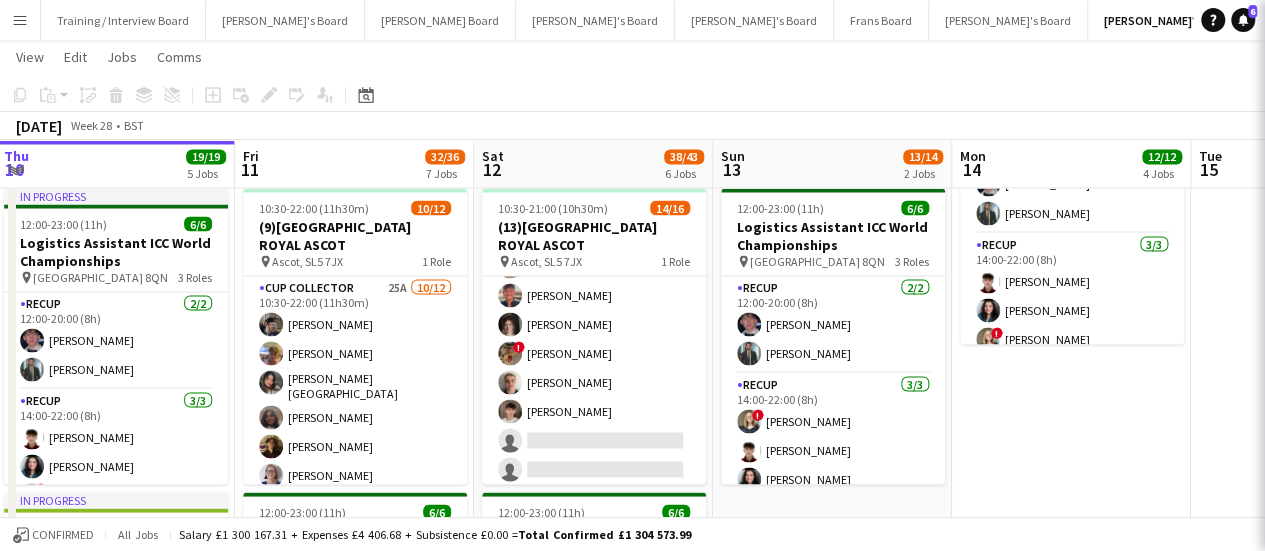scroll, scrollTop: 294, scrollLeft: 0, axis: vertical 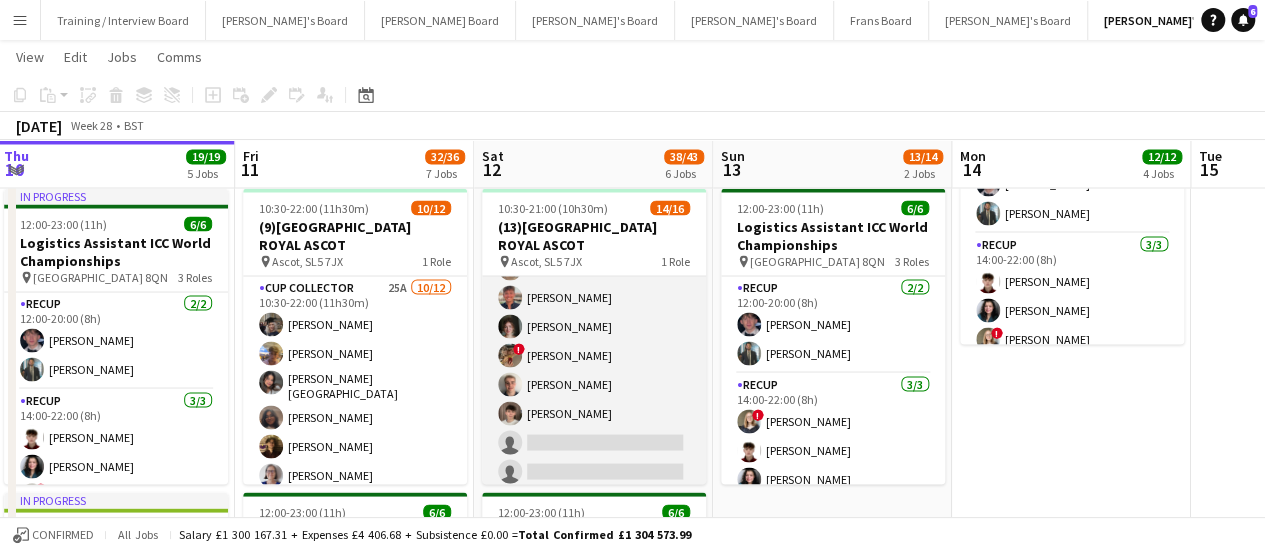 drag, startPoint x: 572, startPoint y: 400, endPoint x: 550, endPoint y: 397, distance: 22.203604 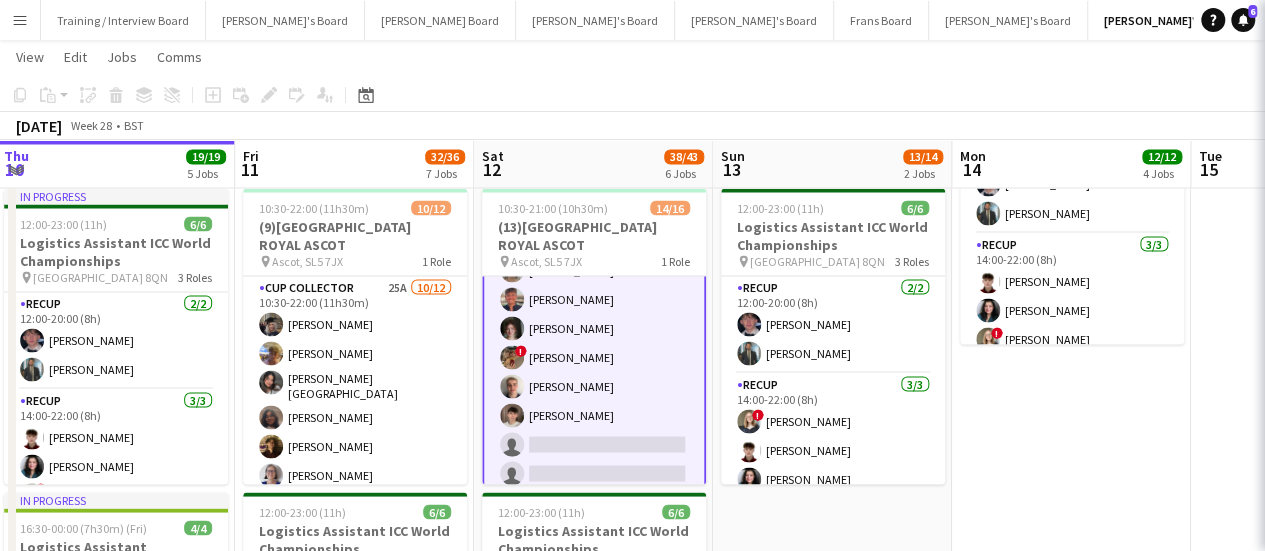 scroll, scrollTop: 0, scrollLeft: 480, axis: horizontal 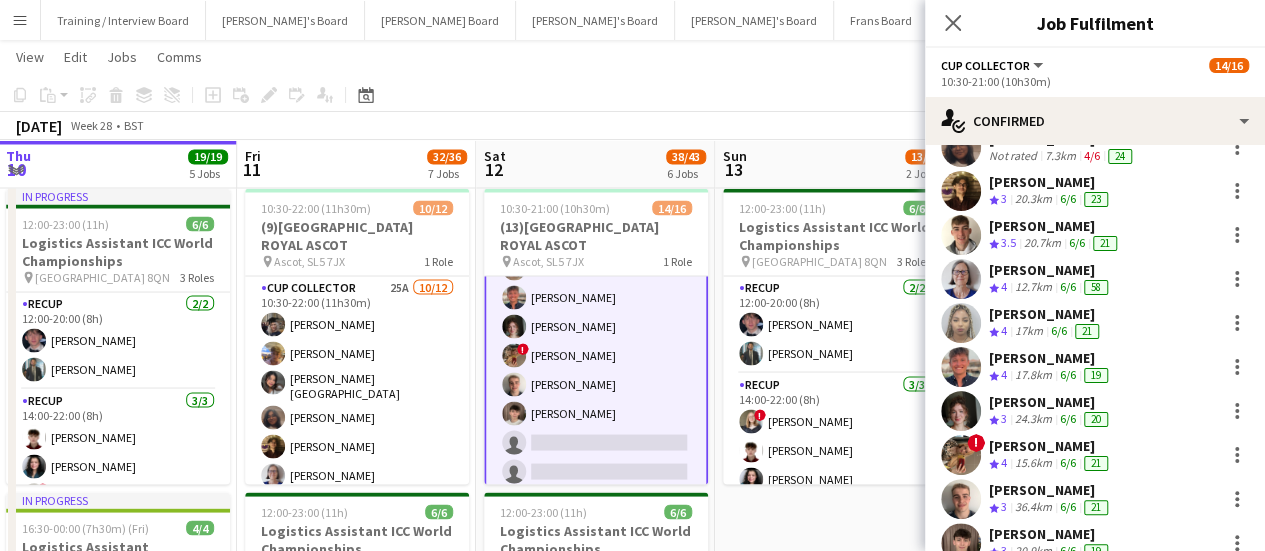 click on "[PERSON_NAME]" at bounding box center [1050, 534] 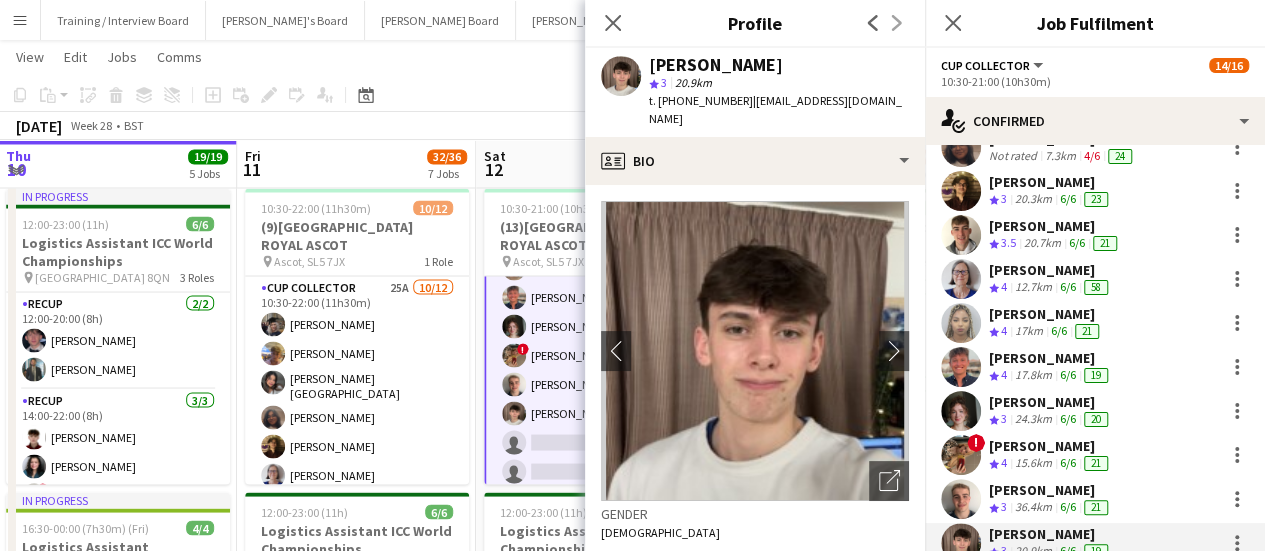 drag, startPoint x: 764, startPoint y: 68, endPoint x: 648, endPoint y: 71, distance: 116.03879 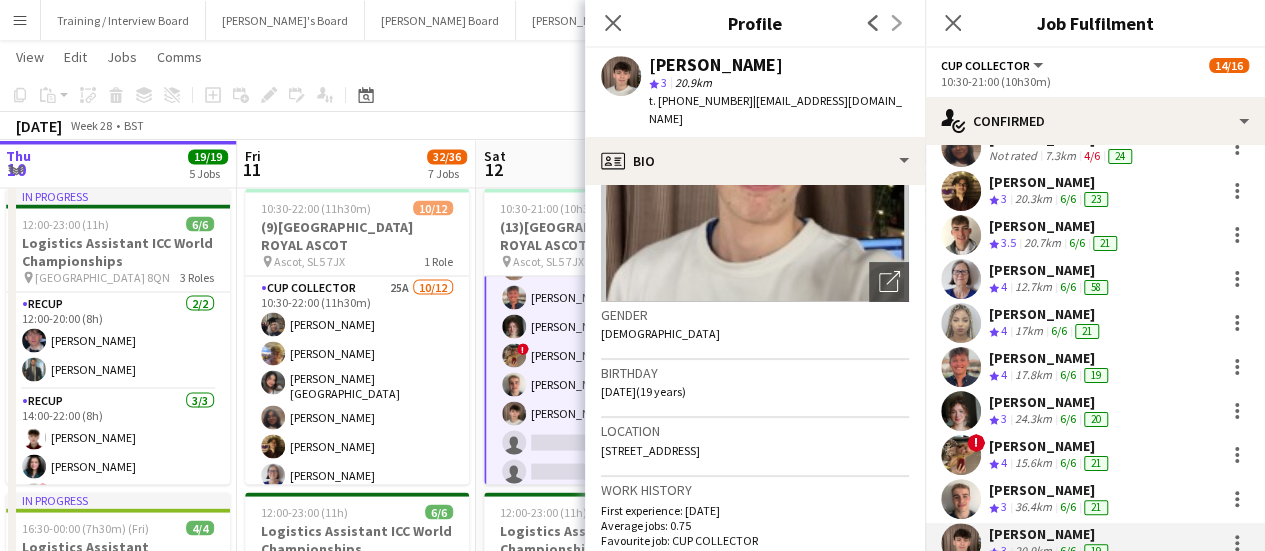 scroll, scrollTop: 216, scrollLeft: 0, axis: vertical 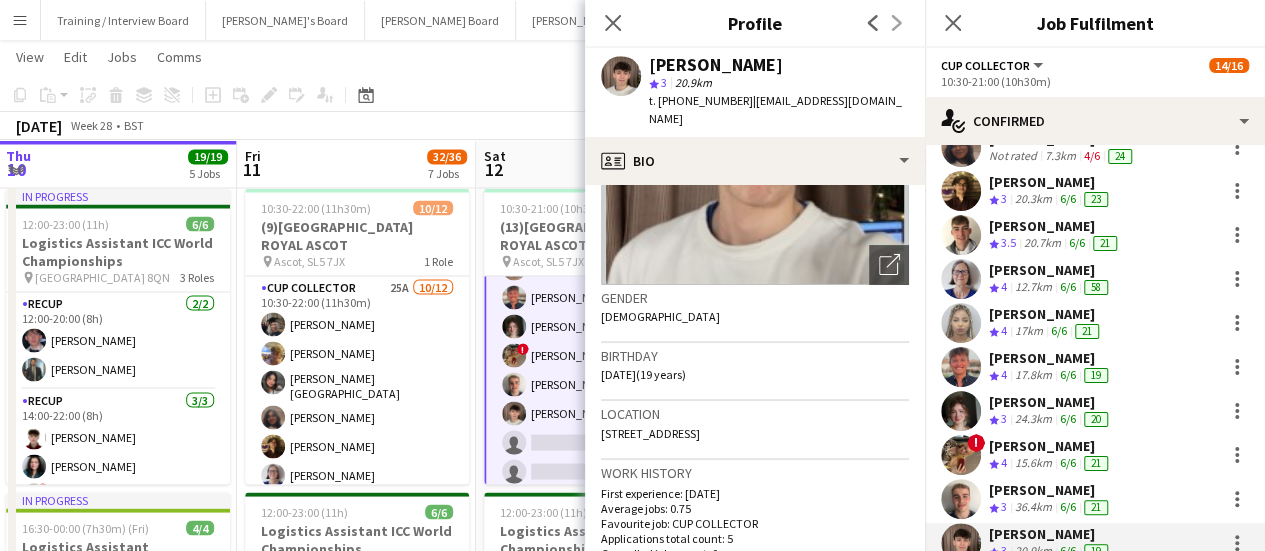 drag, startPoint x: 892, startPoint y: 103, endPoint x: 743, endPoint y: 104, distance: 149.00336 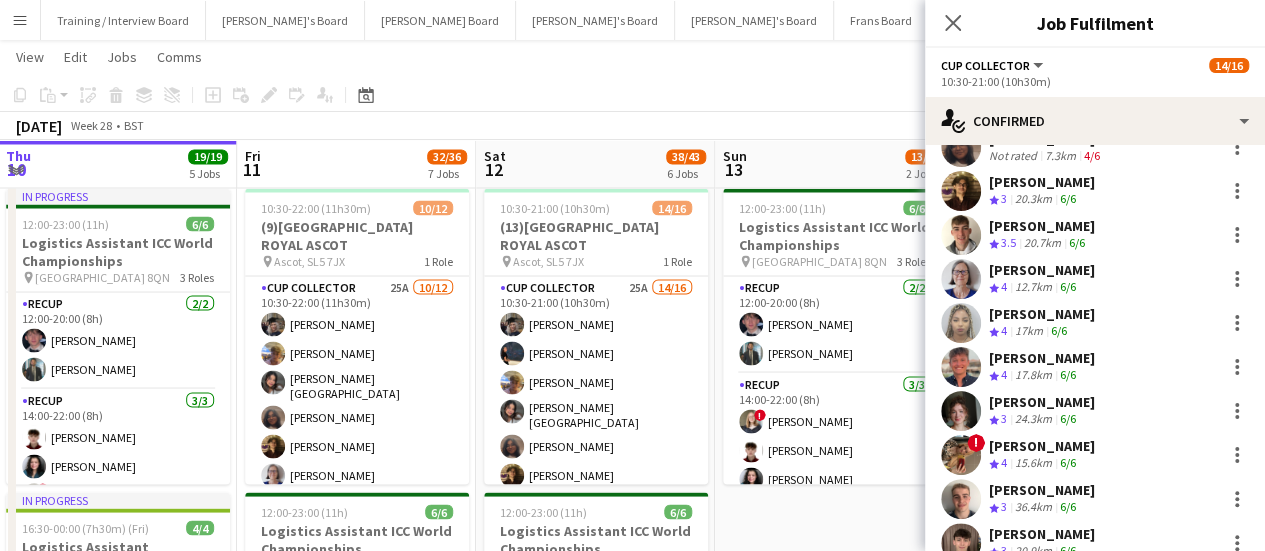 scroll, scrollTop: 267, scrollLeft: 0, axis: vertical 